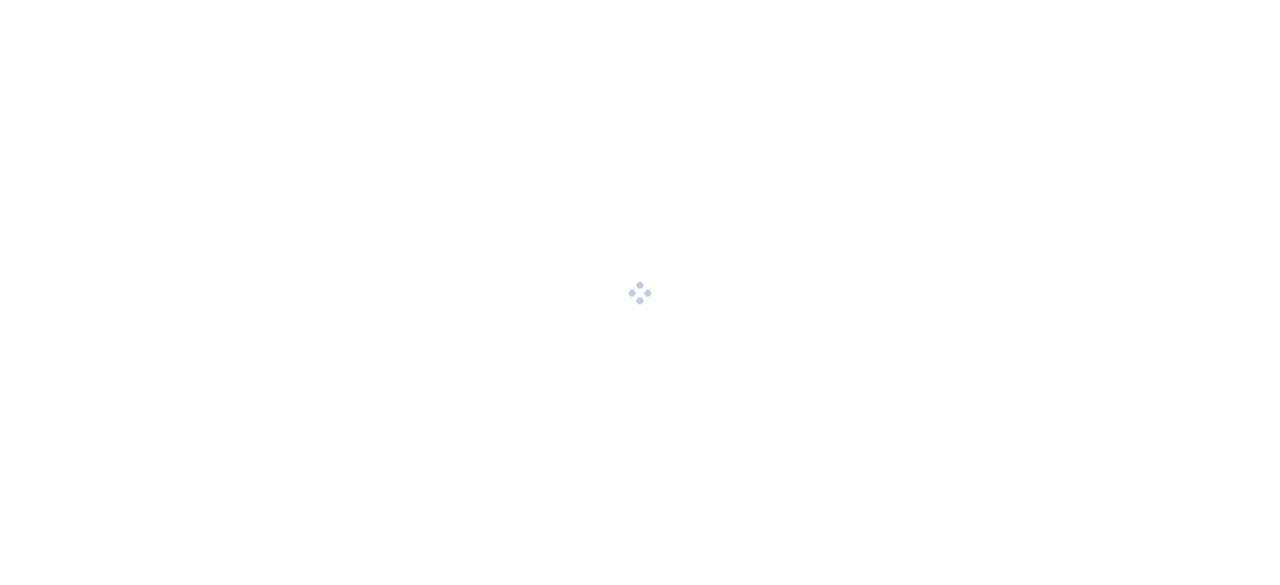 scroll, scrollTop: 0, scrollLeft: 0, axis: both 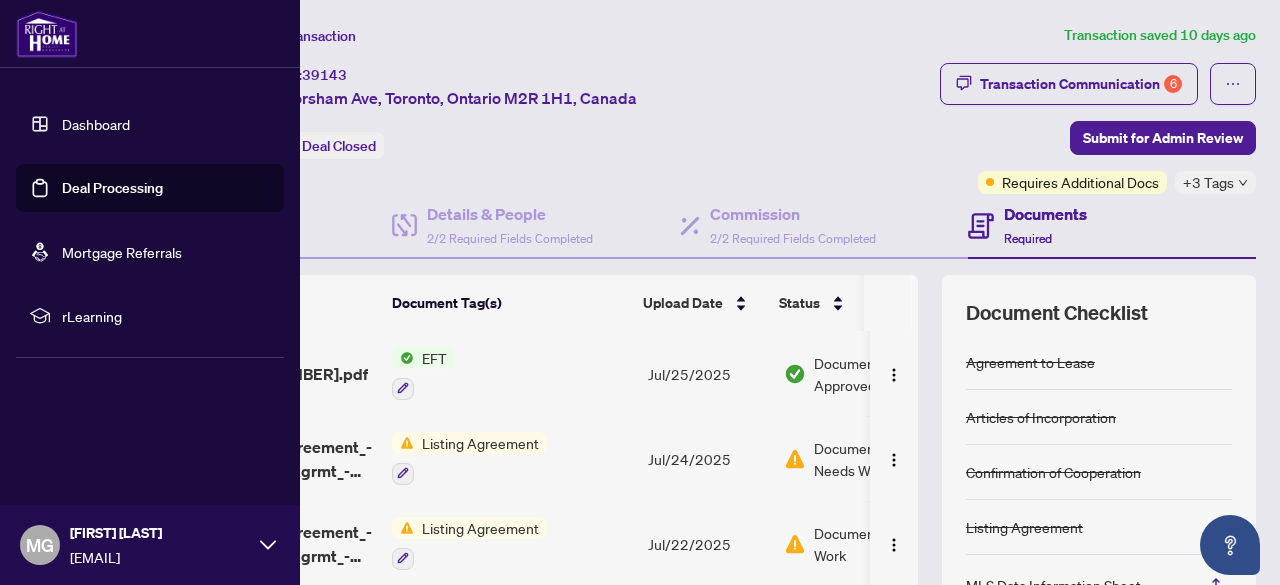 click on "Dashboard" at bounding box center [96, 124] 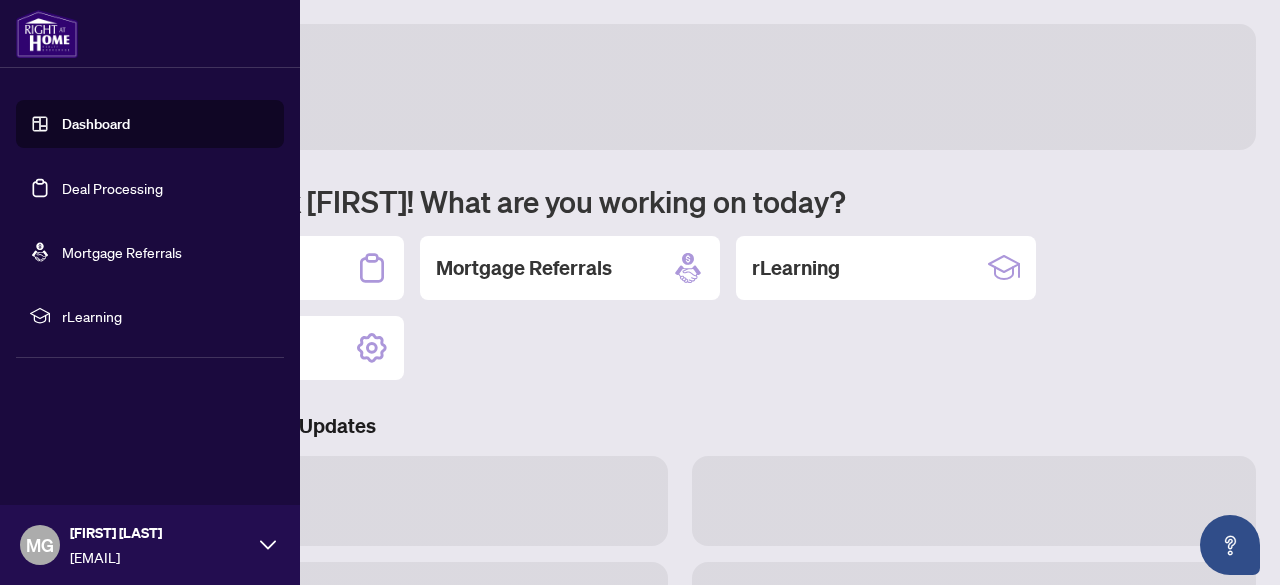 click on "Dashboard" at bounding box center (96, 124) 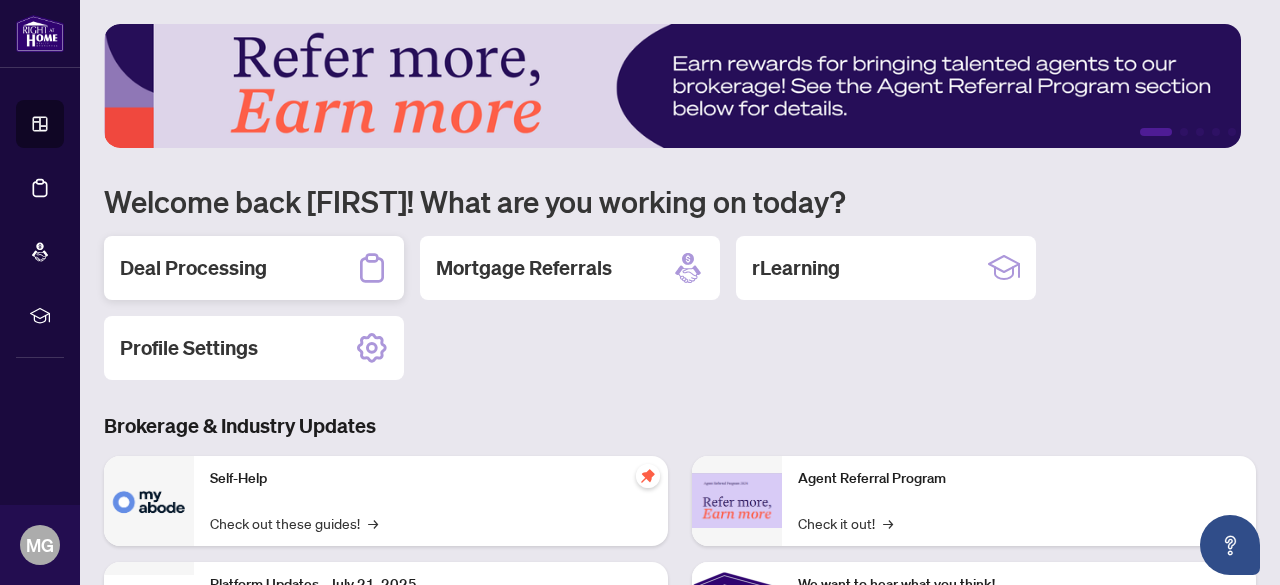 click on "Deal Processing" at bounding box center [254, 268] 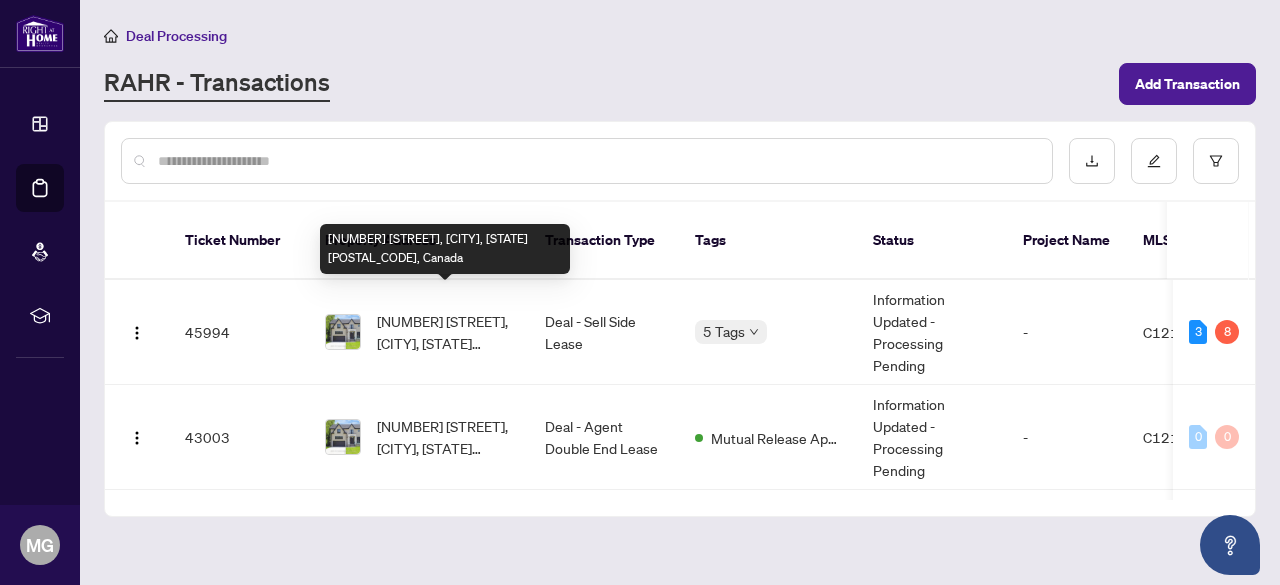 click on "[NUMBER] [STREET], [CITY], [STATE] [POSTAL_CODE], Canada" at bounding box center [445, 332] 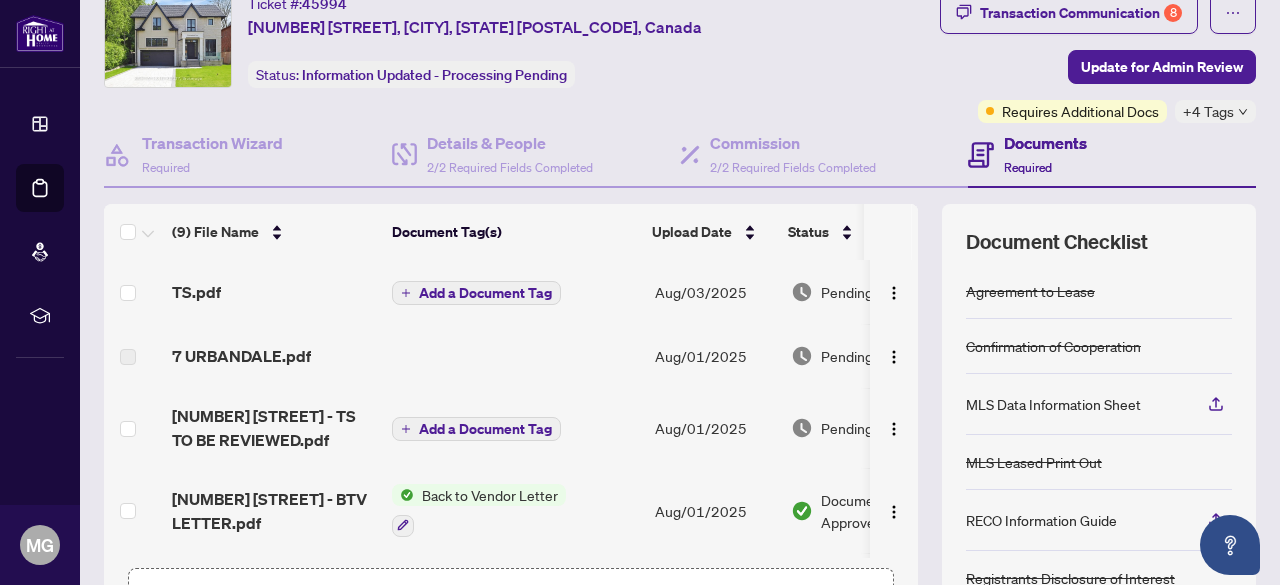 scroll, scrollTop: 100, scrollLeft: 0, axis: vertical 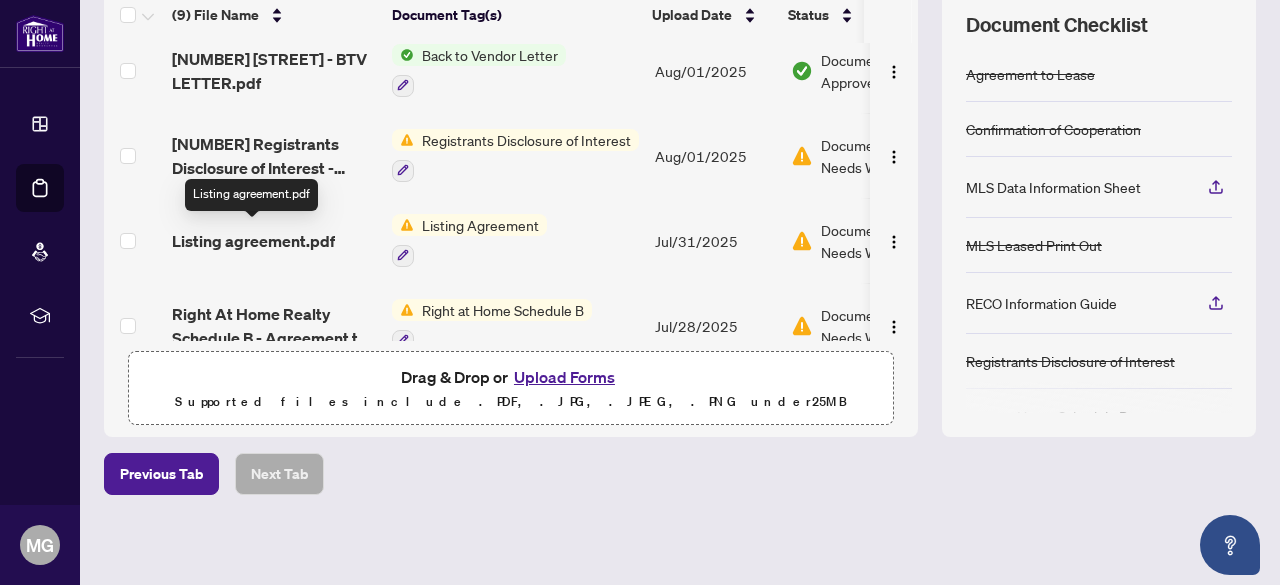 click on "Listing agreement.pdf" at bounding box center (253, 241) 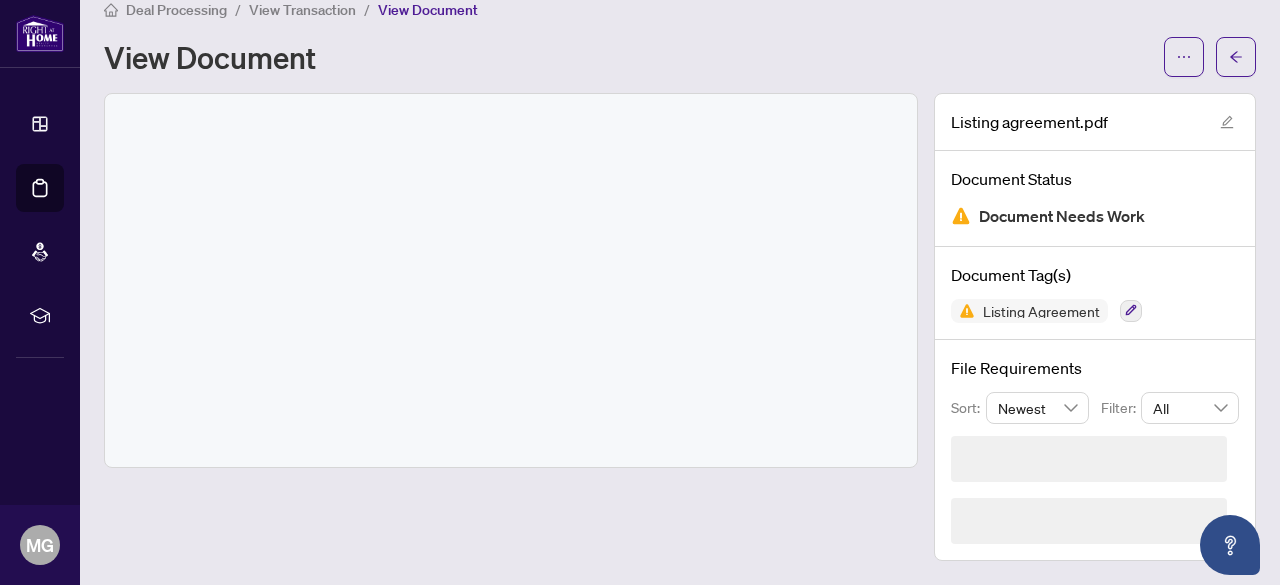 scroll, scrollTop: 0, scrollLeft: 0, axis: both 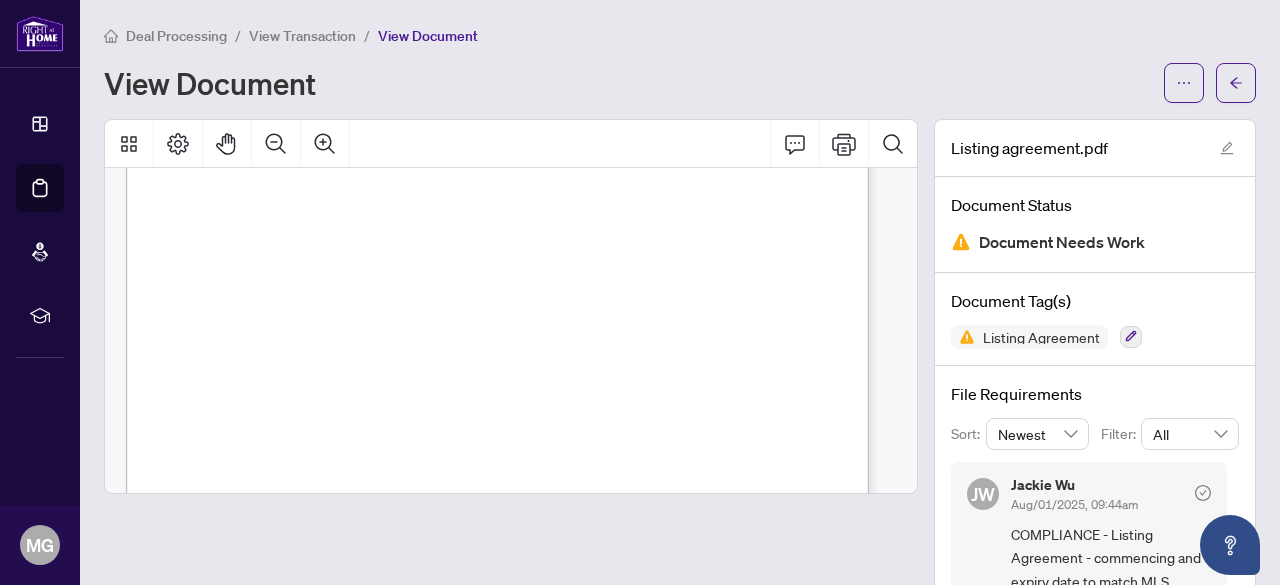 click on "View Transaction" at bounding box center [302, 36] 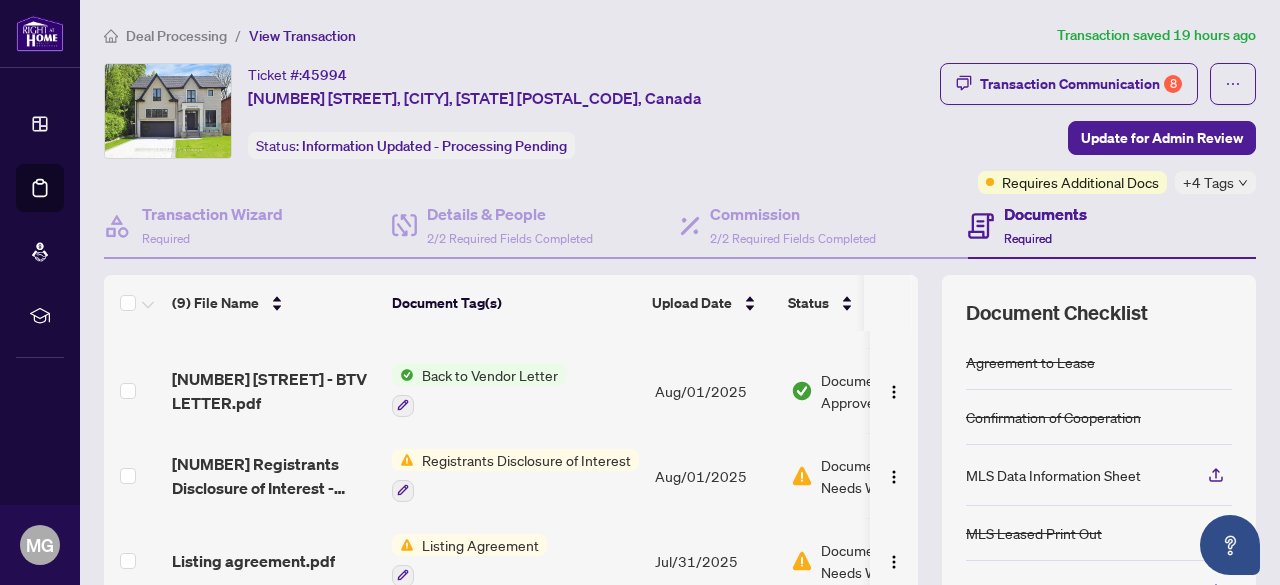 scroll, scrollTop: 200, scrollLeft: 0, axis: vertical 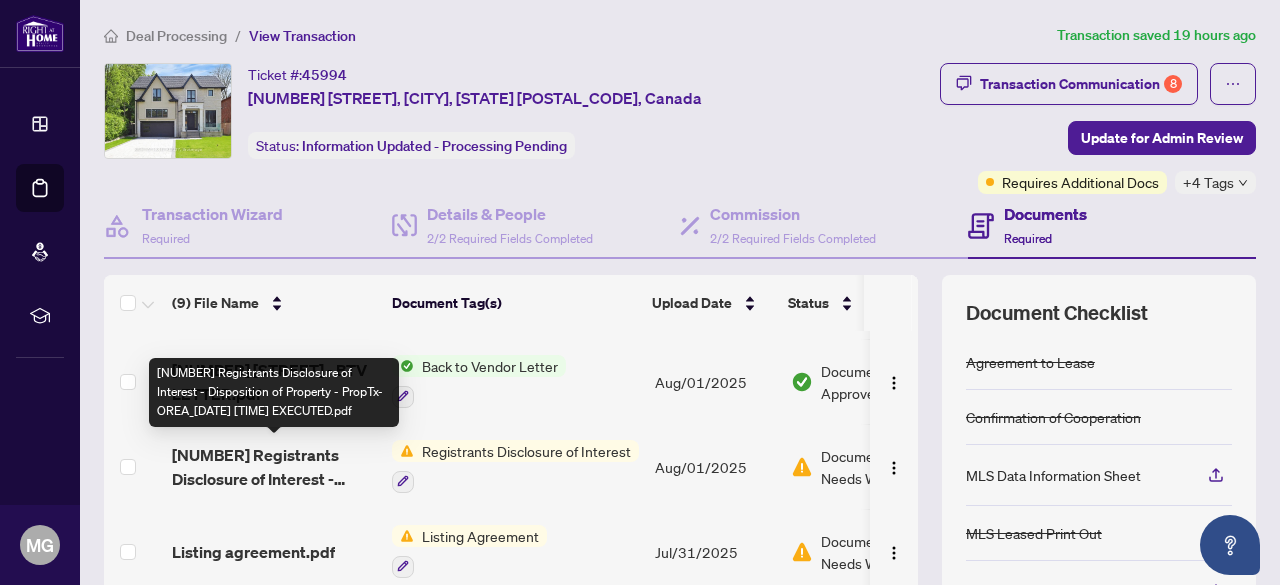 click on "[NUMBER] Registrants Disclosure of Interest - Disposition of Property - PropTx-OREA_[DATE] [TIME] EXECUTED.pdf" at bounding box center (274, 467) 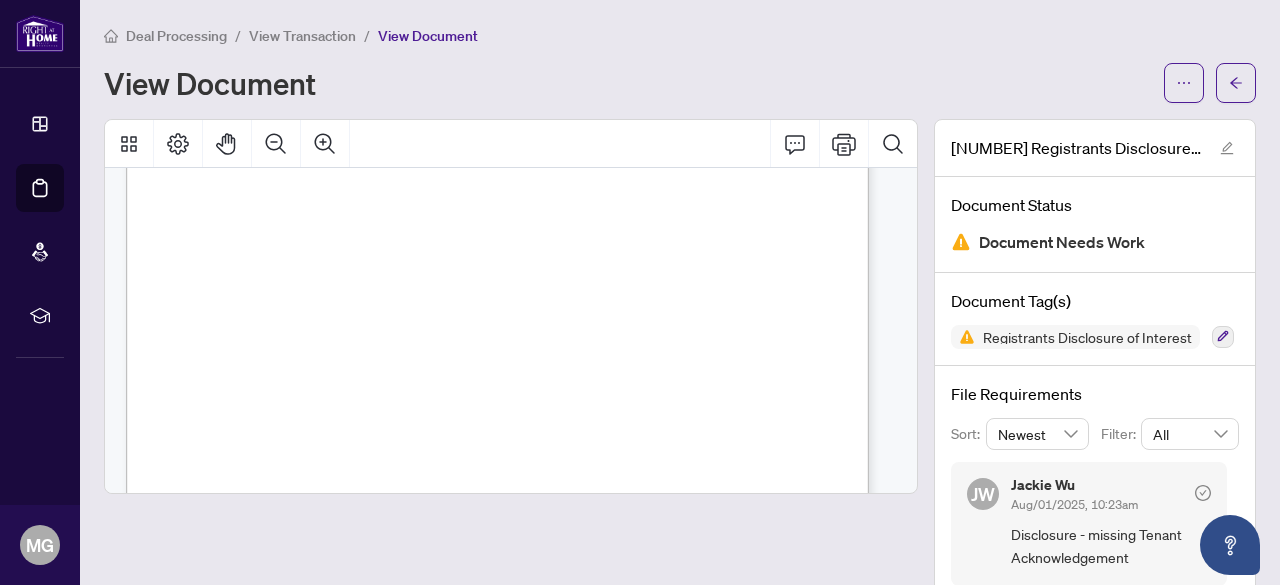 scroll, scrollTop: 690, scrollLeft: 0, axis: vertical 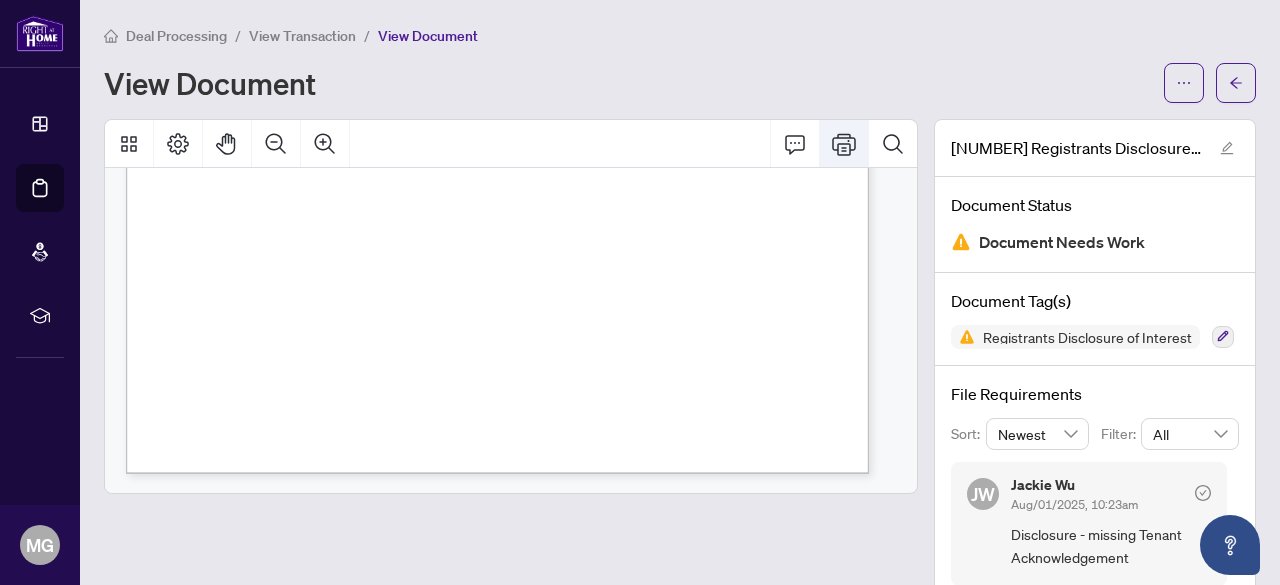click 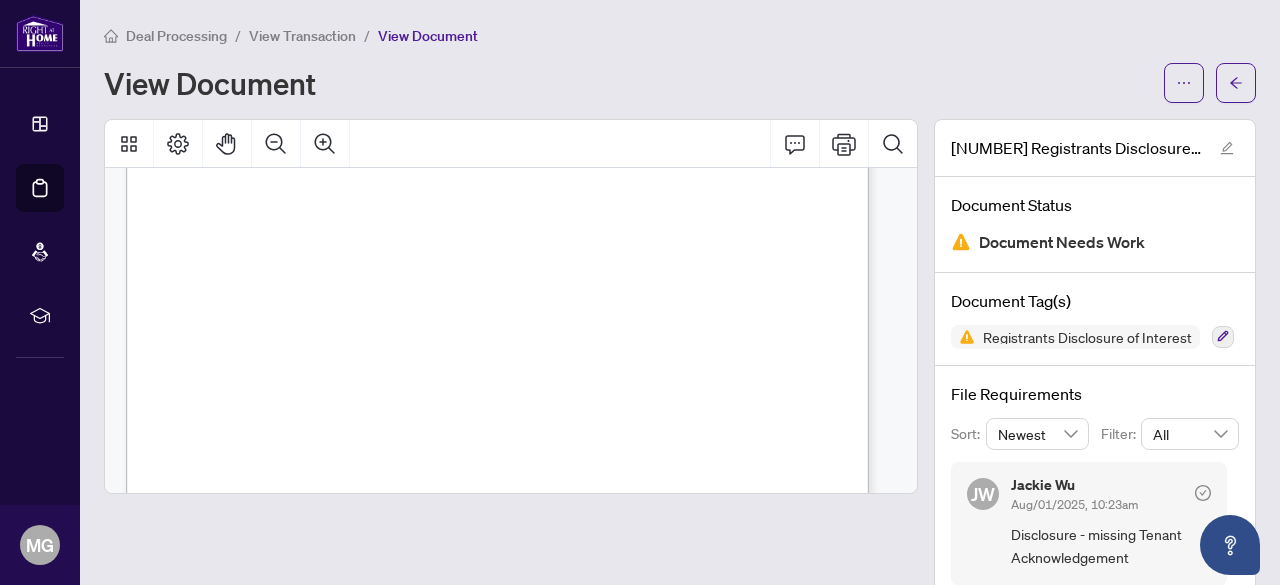 scroll, scrollTop: 0, scrollLeft: 0, axis: both 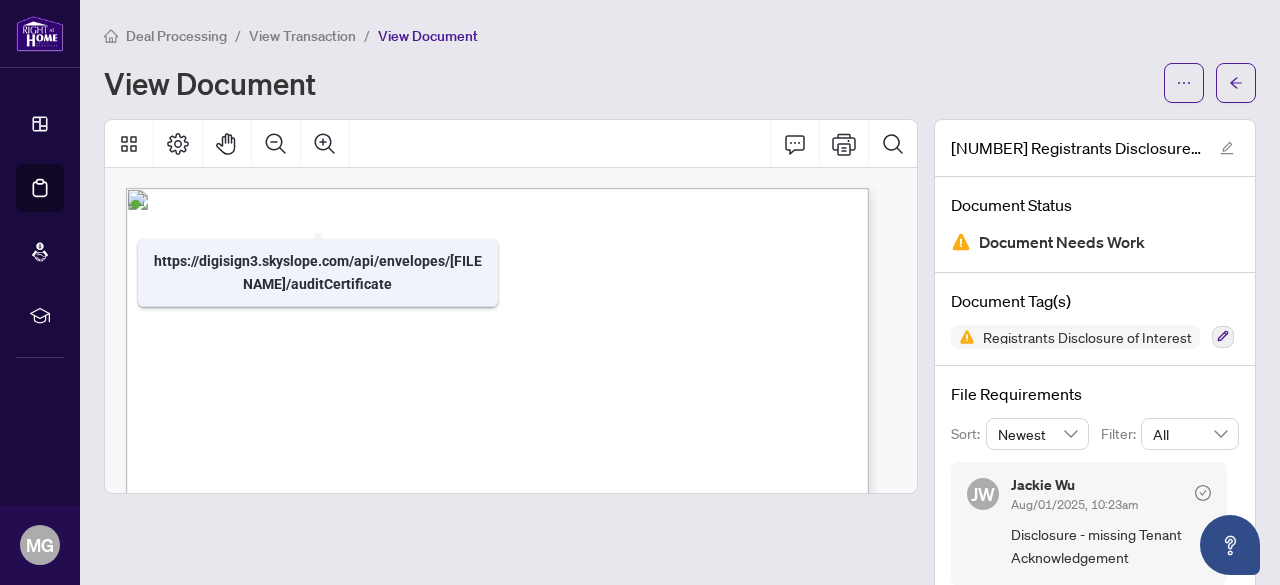 click on "View Transaction" at bounding box center (302, 36) 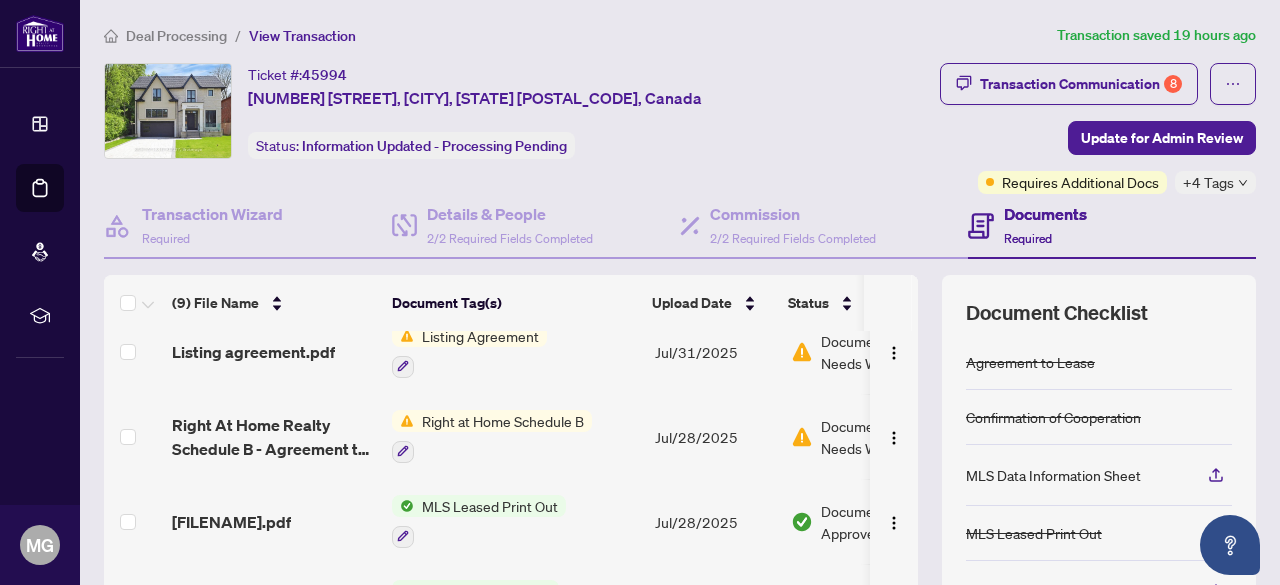 scroll, scrollTop: 423, scrollLeft: 0, axis: vertical 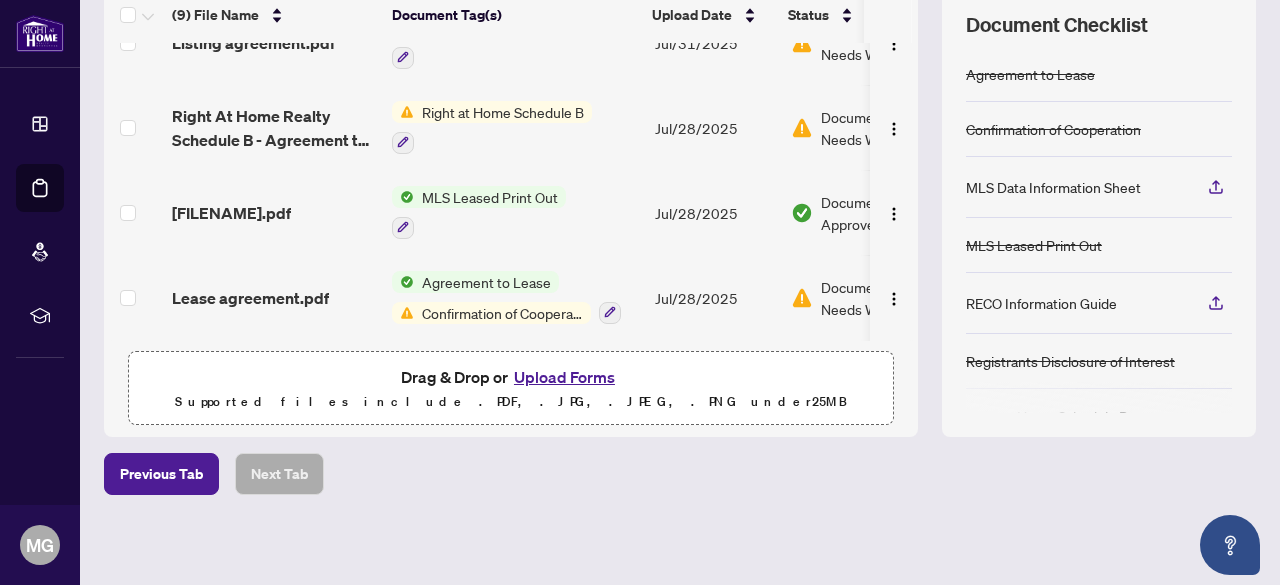 click on "Upload Forms" at bounding box center (564, 377) 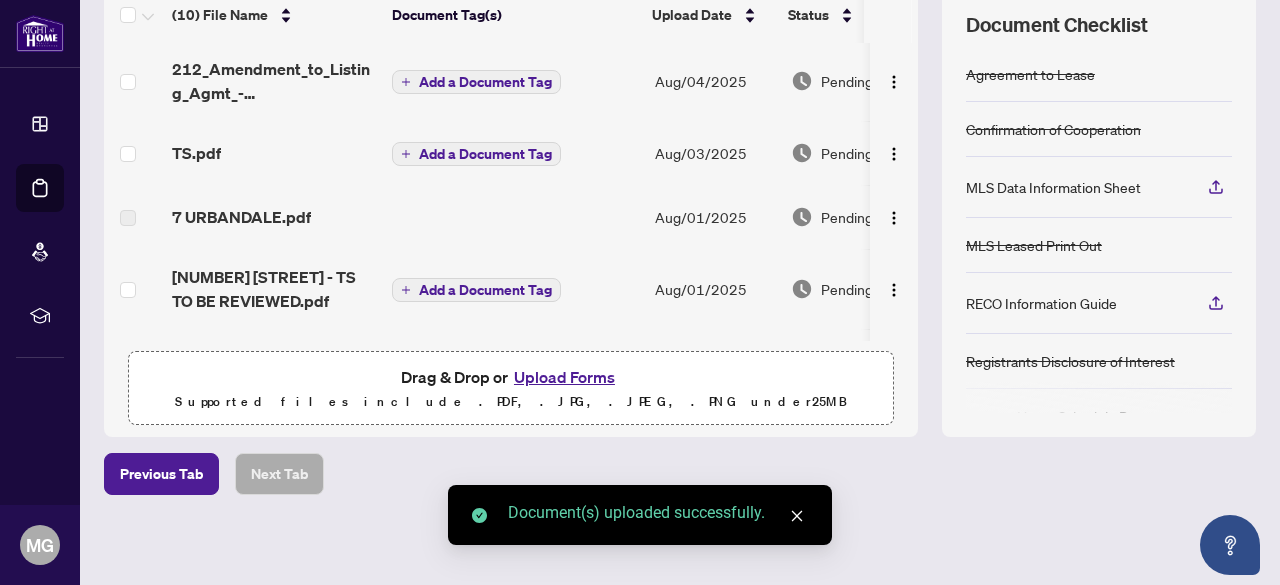 scroll, scrollTop: 0, scrollLeft: 0, axis: both 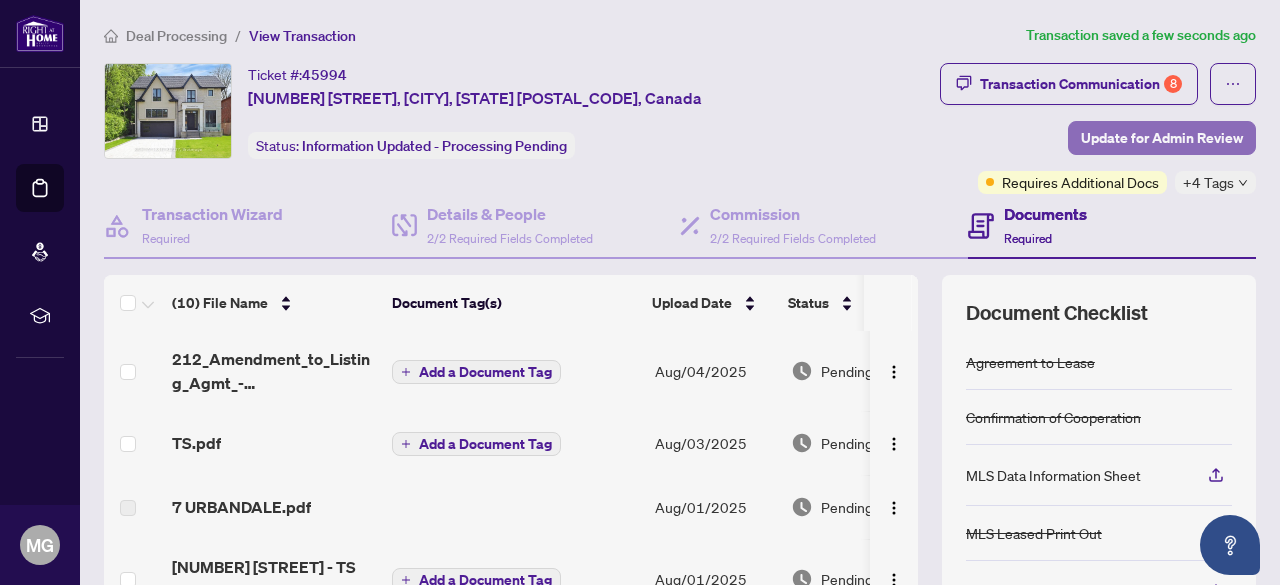 click on "Update for Admin Review" at bounding box center (1162, 138) 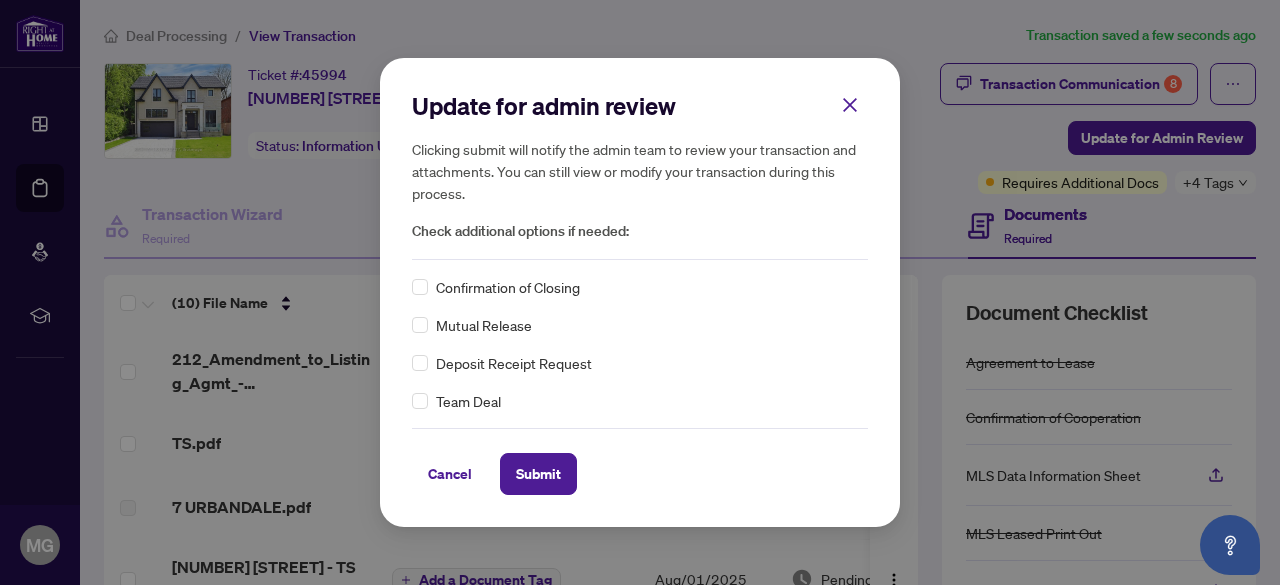 click on "Confirmation of Closing" at bounding box center [508, 287] 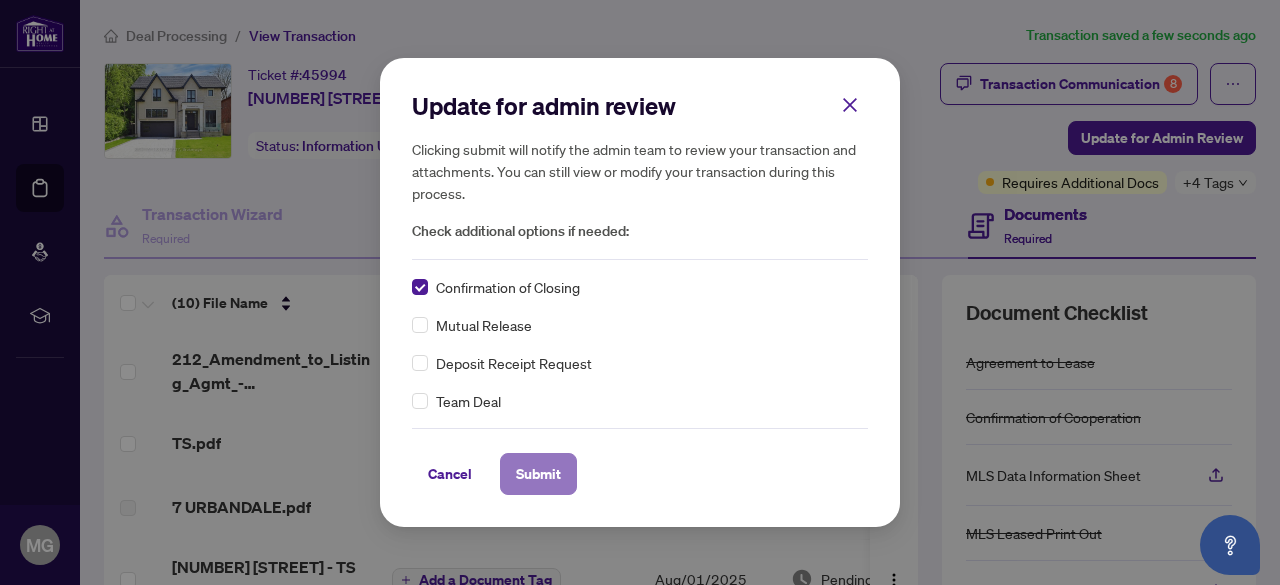click on "Submit" at bounding box center [538, 474] 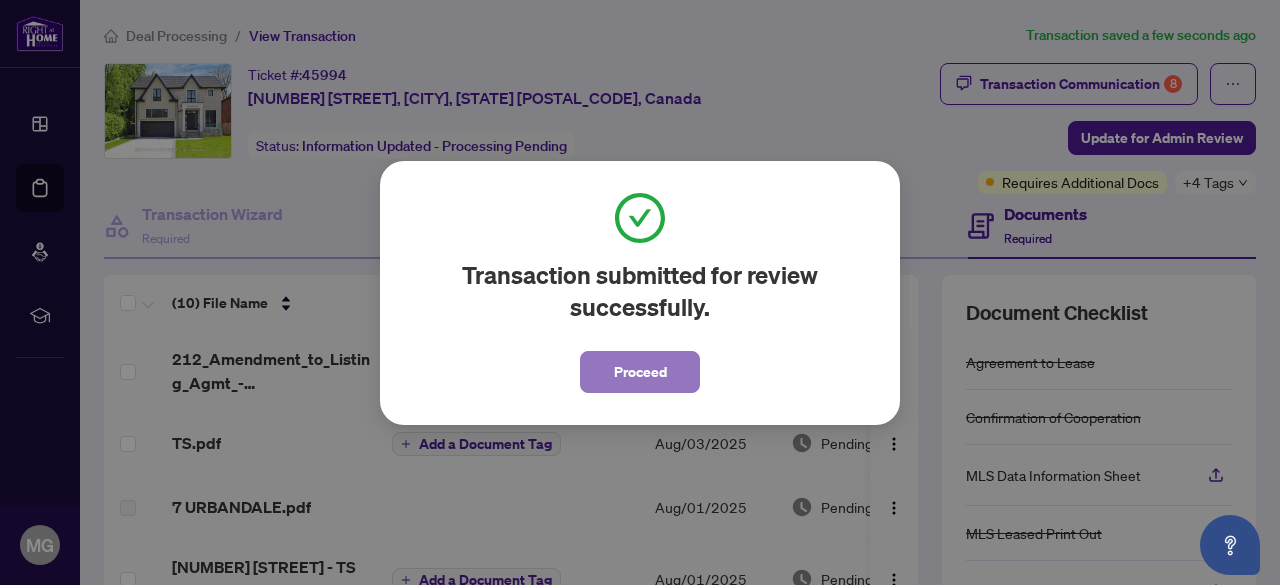 click on "Proceed" at bounding box center (640, 372) 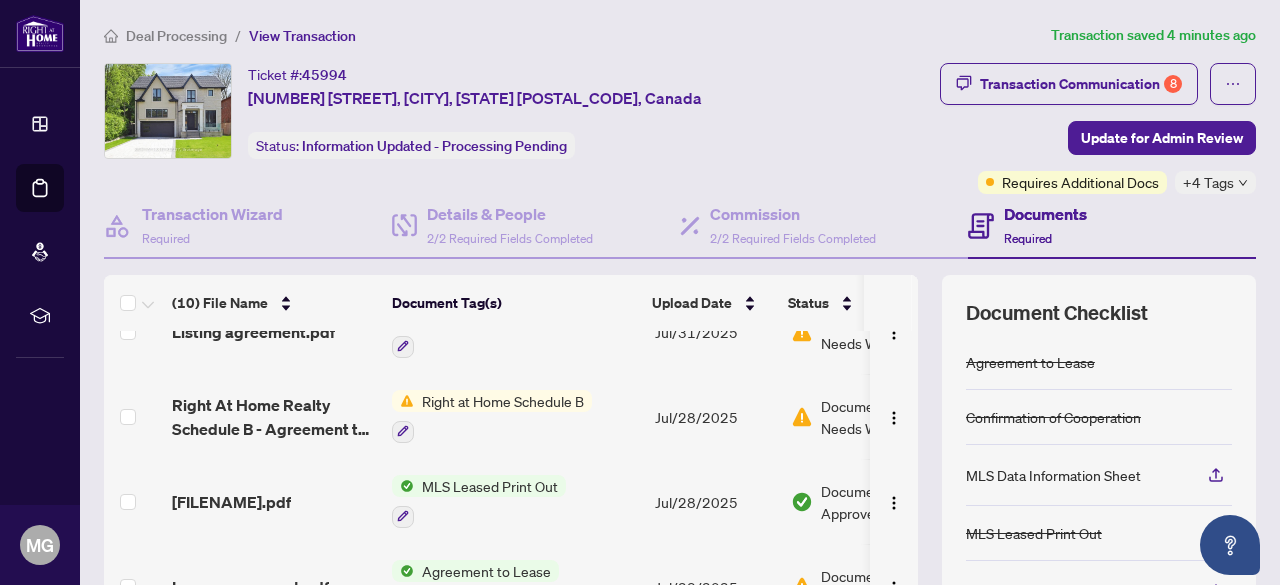 scroll, scrollTop: 503, scrollLeft: 0, axis: vertical 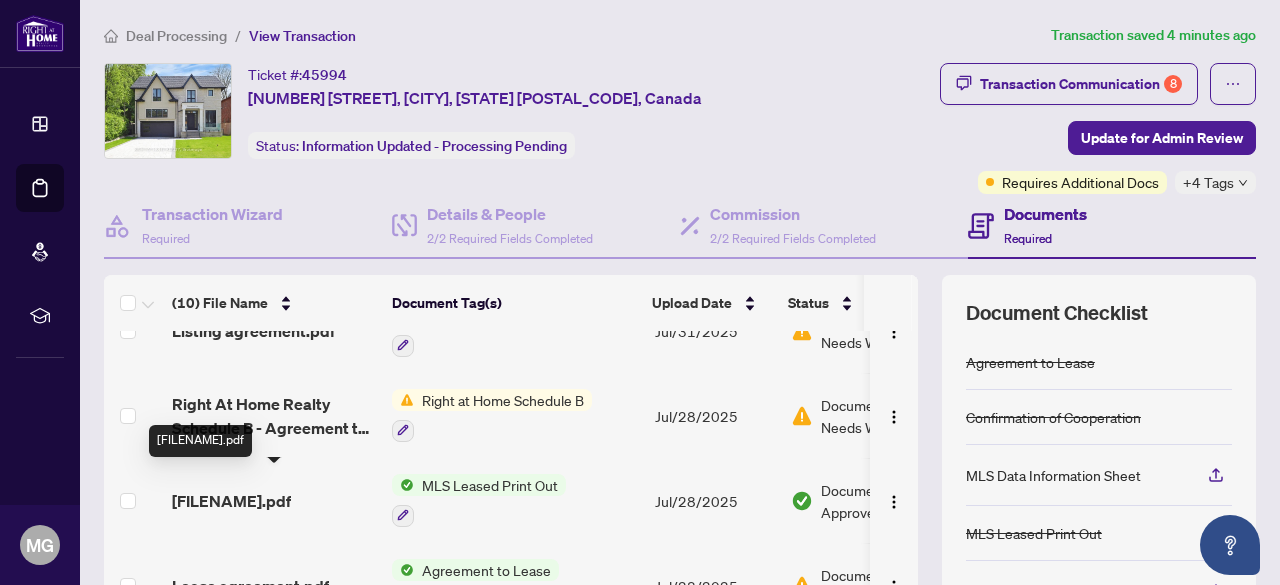 click on "[FILENAME].pdf" at bounding box center [231, 501] 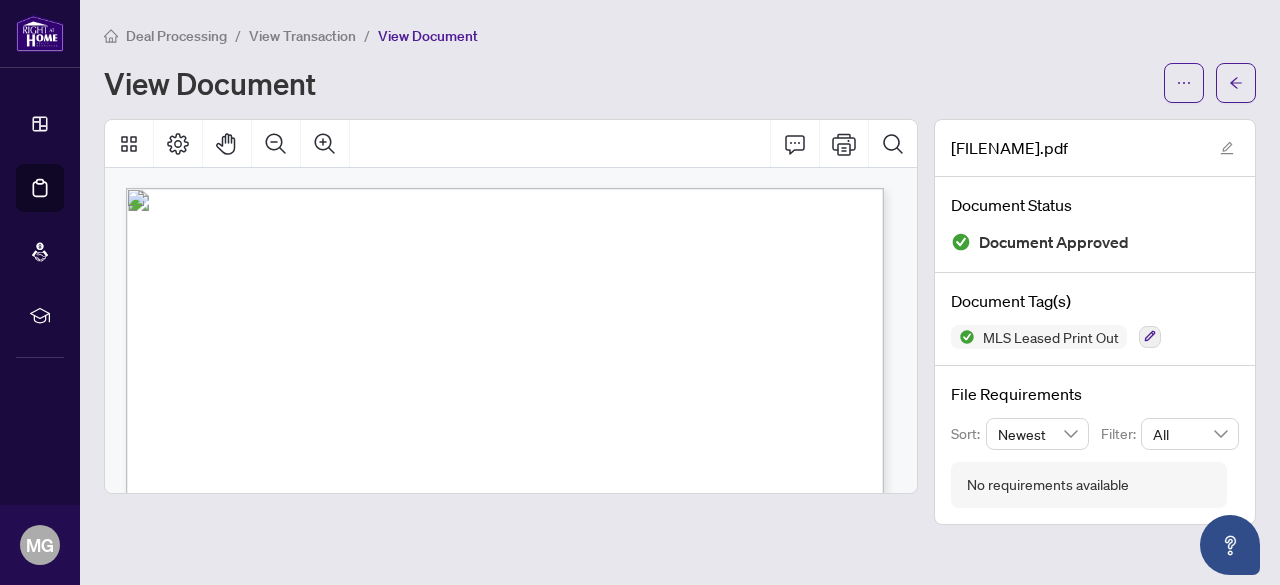click on "View Transaction" at bounding box center [302, 36] 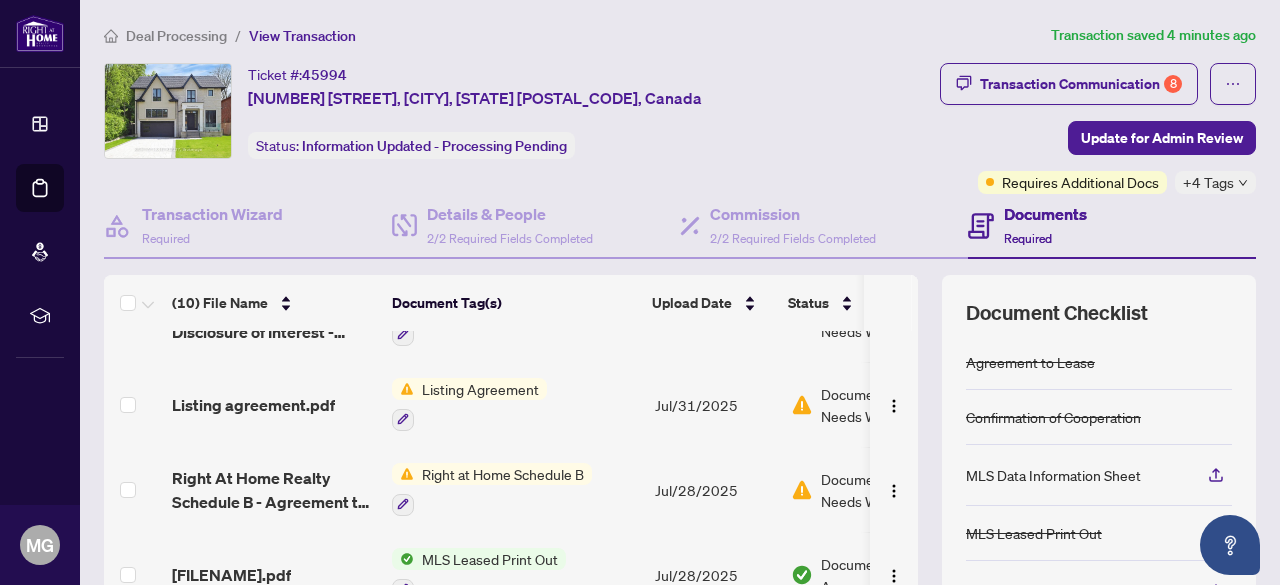 scroll, scrollTop: 503, scrollLeft: 0, axis: vertical 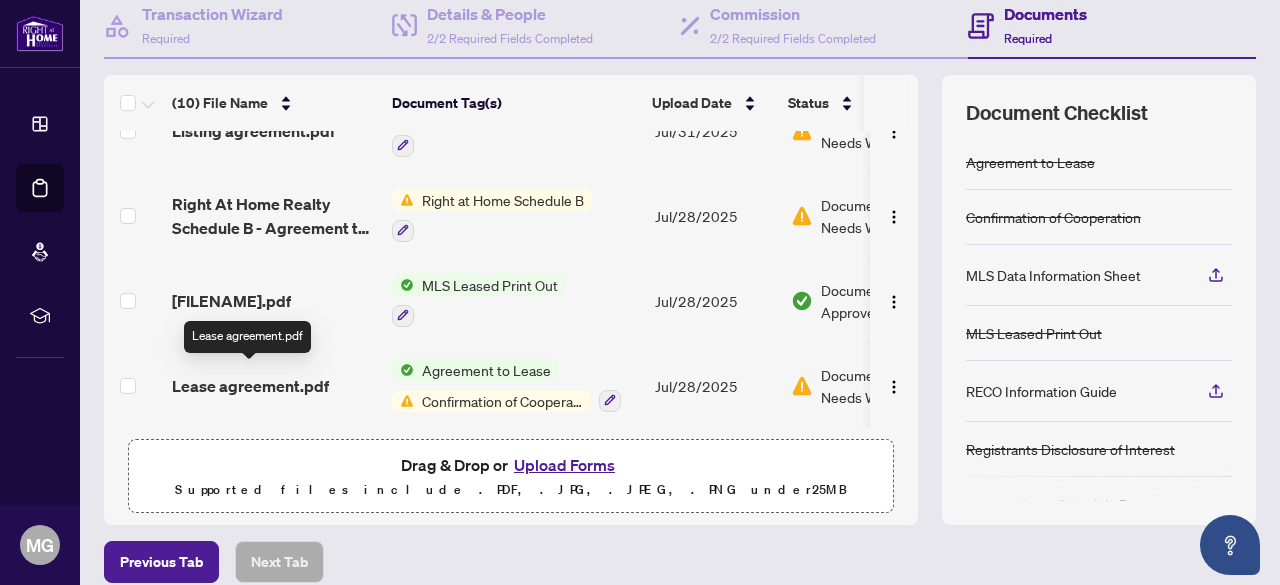 click on "Lease agreement.pdf" at bounding box center (250, 386) 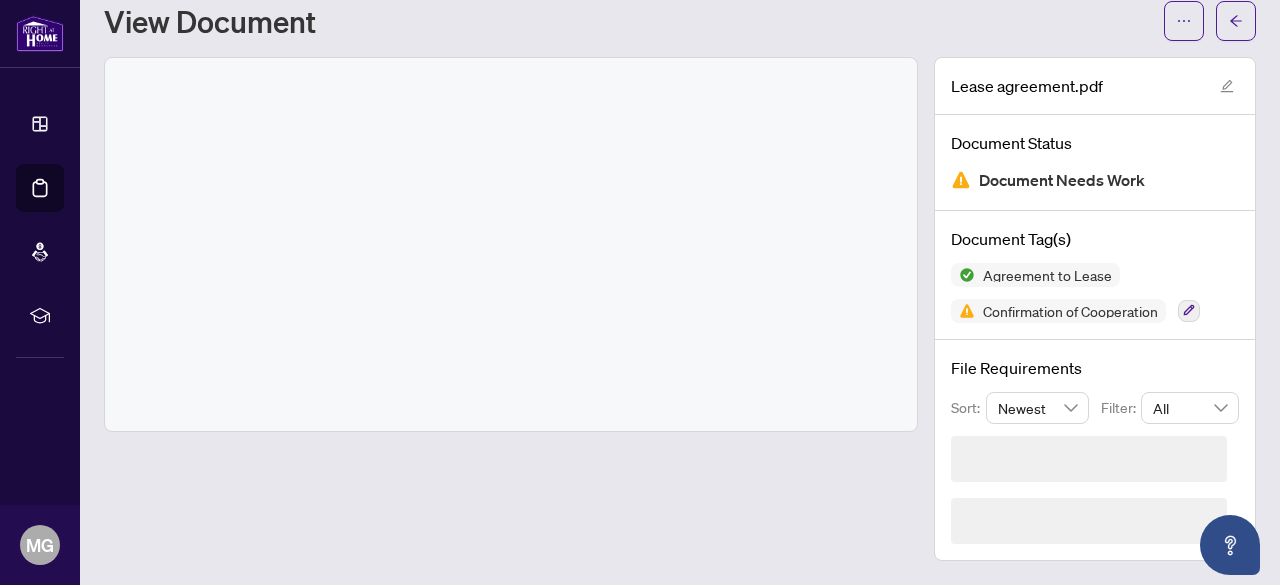 scroll, scrollTop: 0, scrollLeft: 0, axis: both 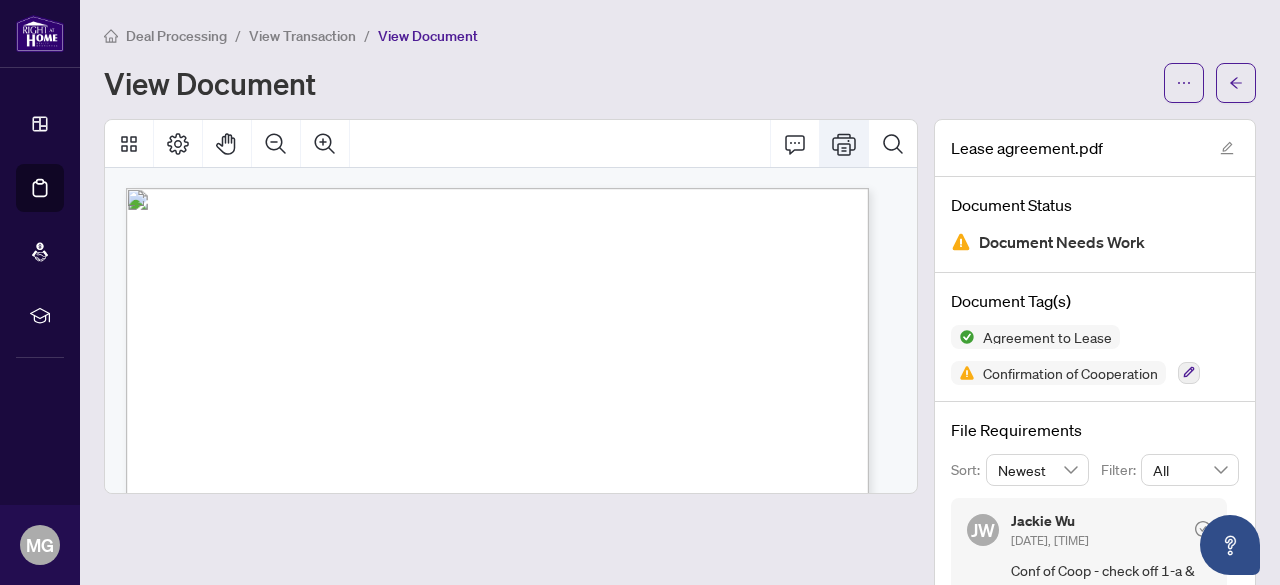 click 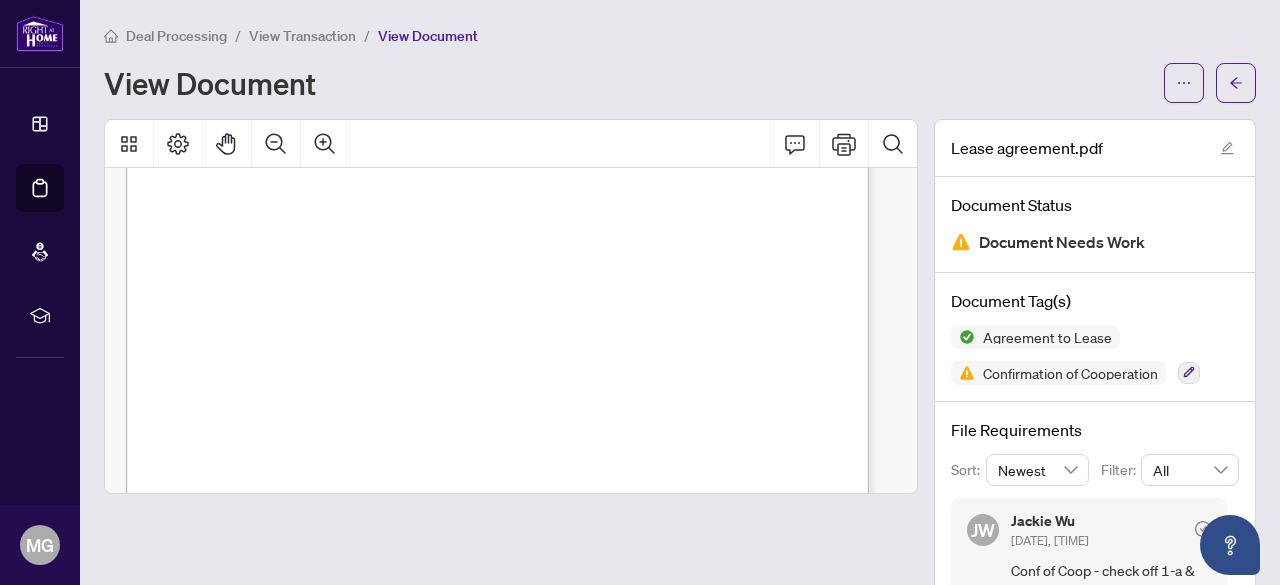 scroll, scrollTop: 1800, scrollLeft: 0, axis: vertical 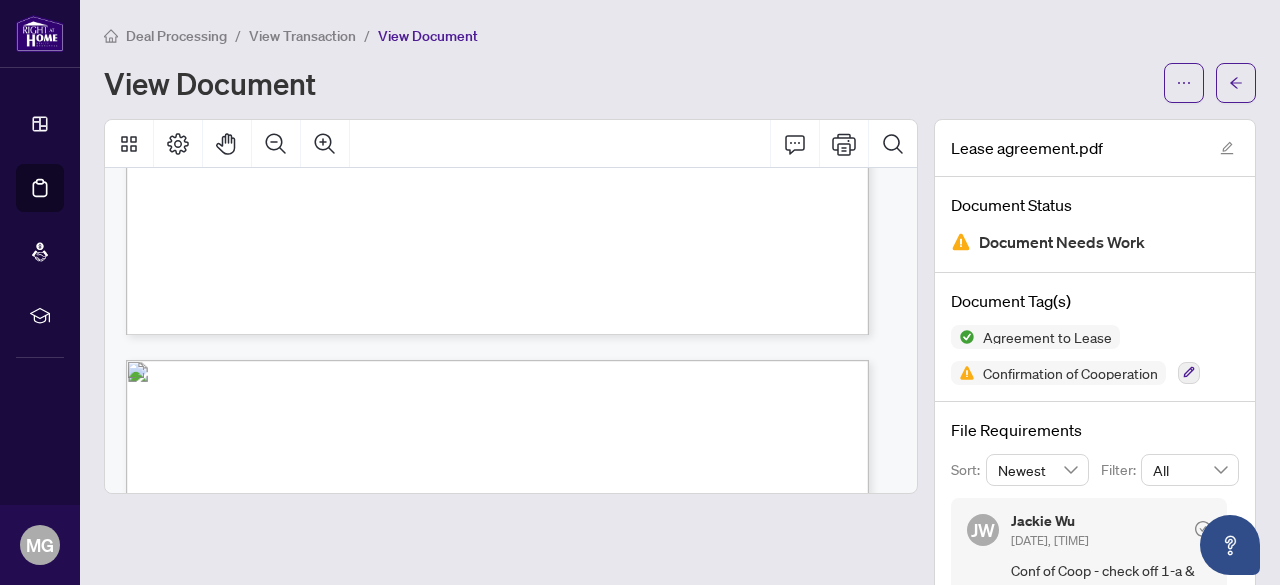 click on "Deal Processing / View Transaction / View Document View Document Lease agreement.pdf Document Status Document Needs Work Document Tag(s) Agreement to Lease Confirmation of Cooperation File Requirements Sort: Newest Filter: All JW Jackie Wu   [DATE], [TIME] Conf of Coop - check off 1-a & 1-a-1" at bounding box center [680, 292] 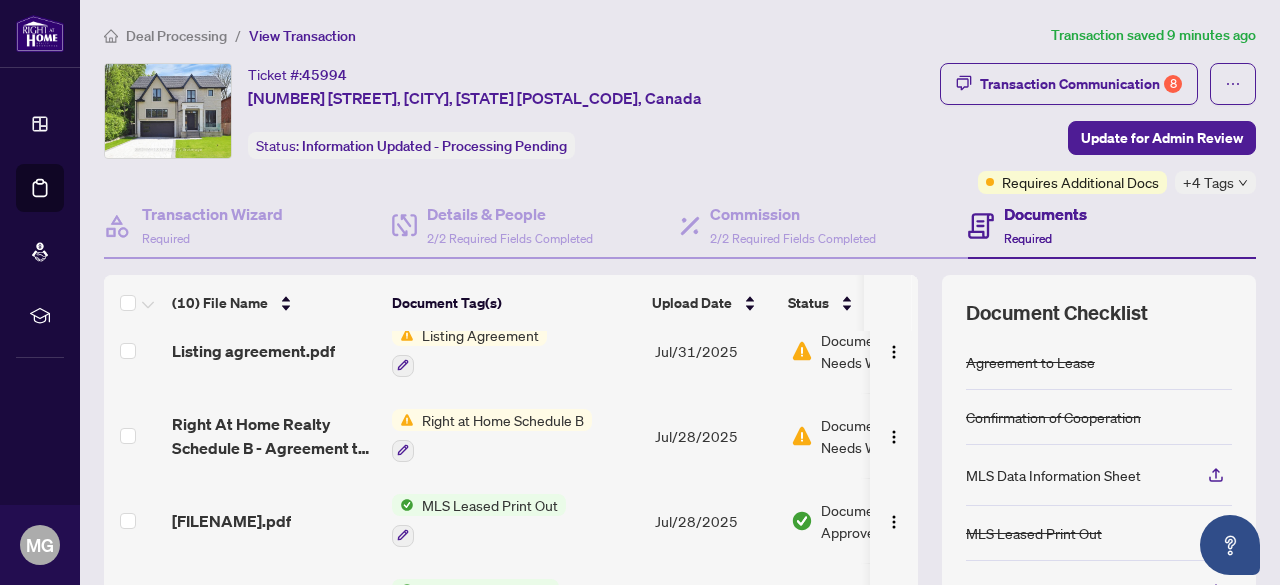 scroll, scrollTop: 500, scrollLeft: 0, axis: vertical 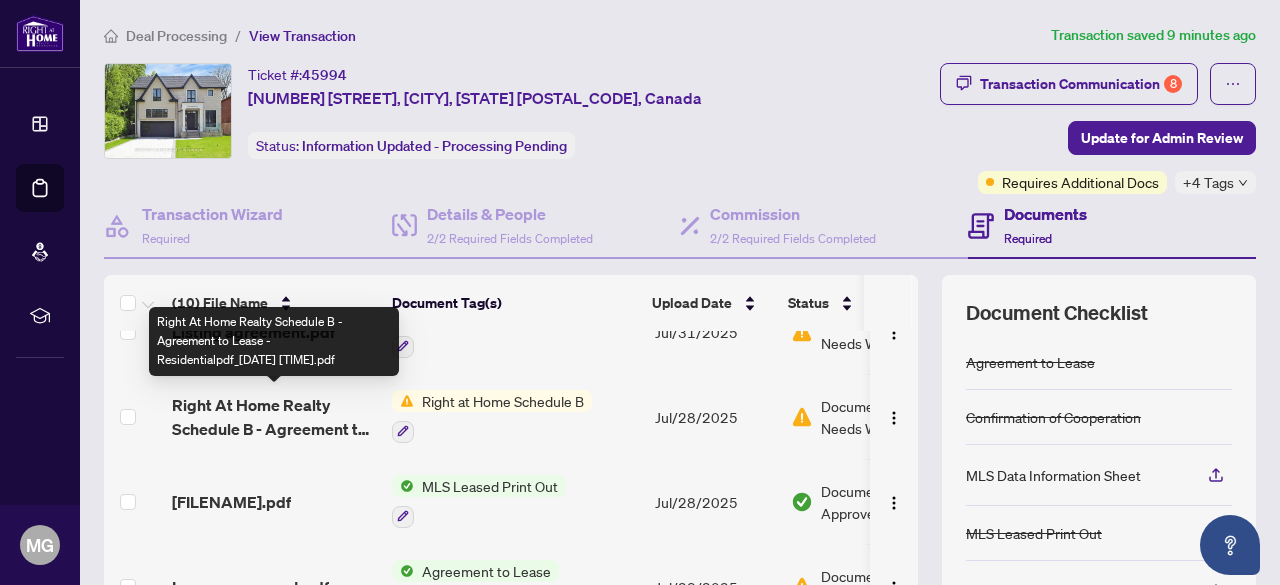 click on "Right At Home Realty Schedule B - Agreement to Lease - Residentialpdf_[DATE] [TIME].pdf" at bounding box center (274, 417) 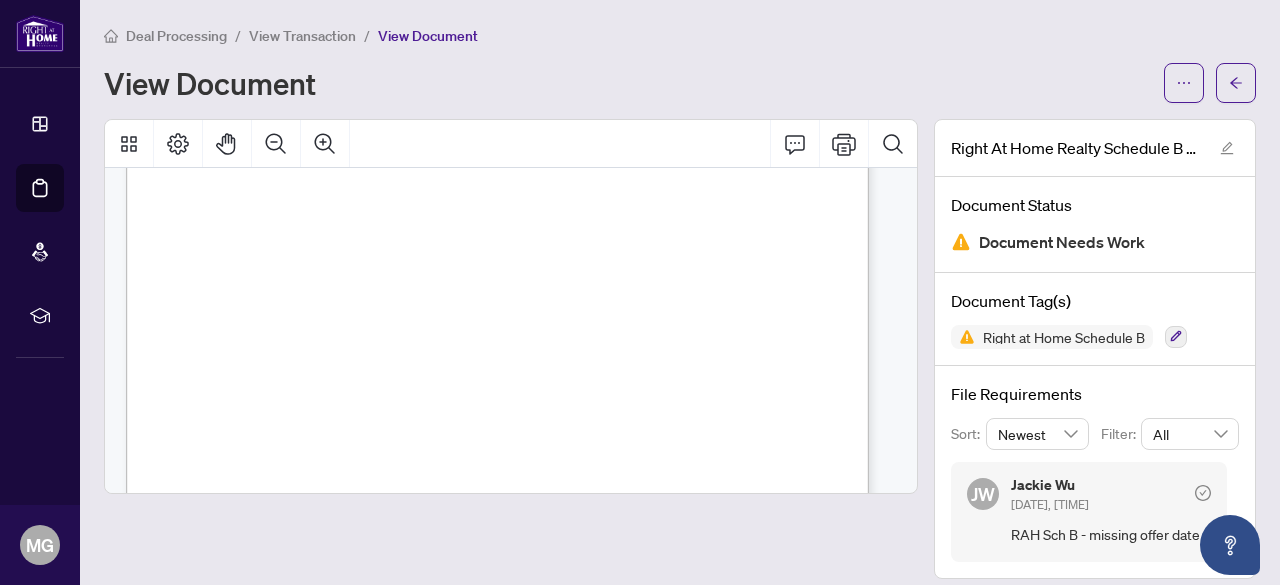 scroll, scrollTop: 200, scrollLeft: 0, axis: vertical 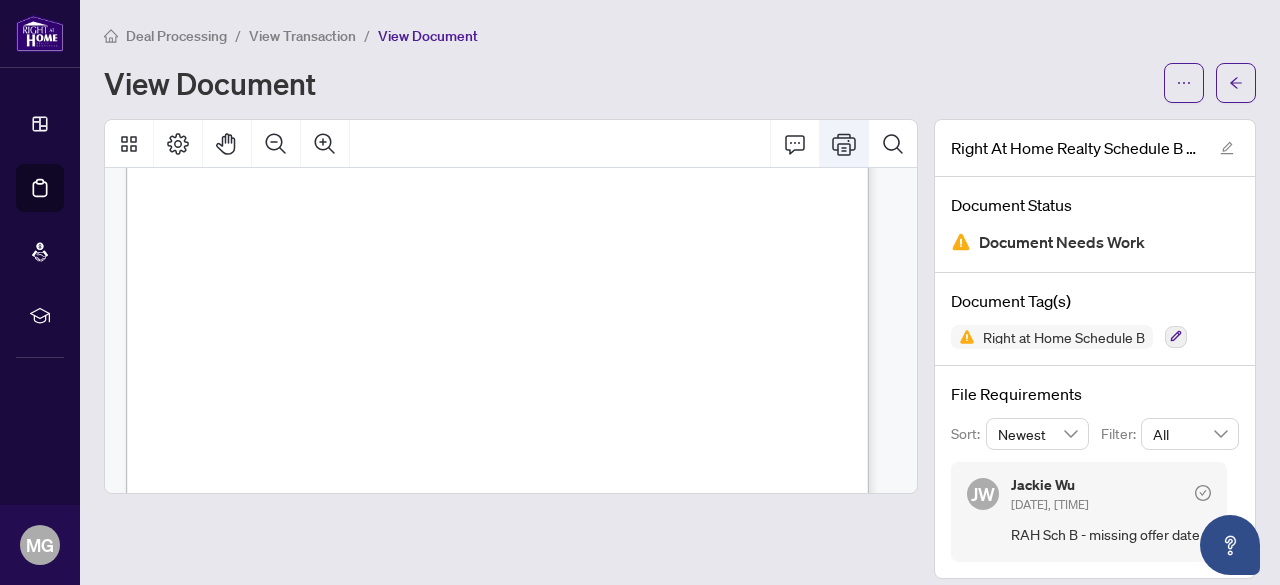 click 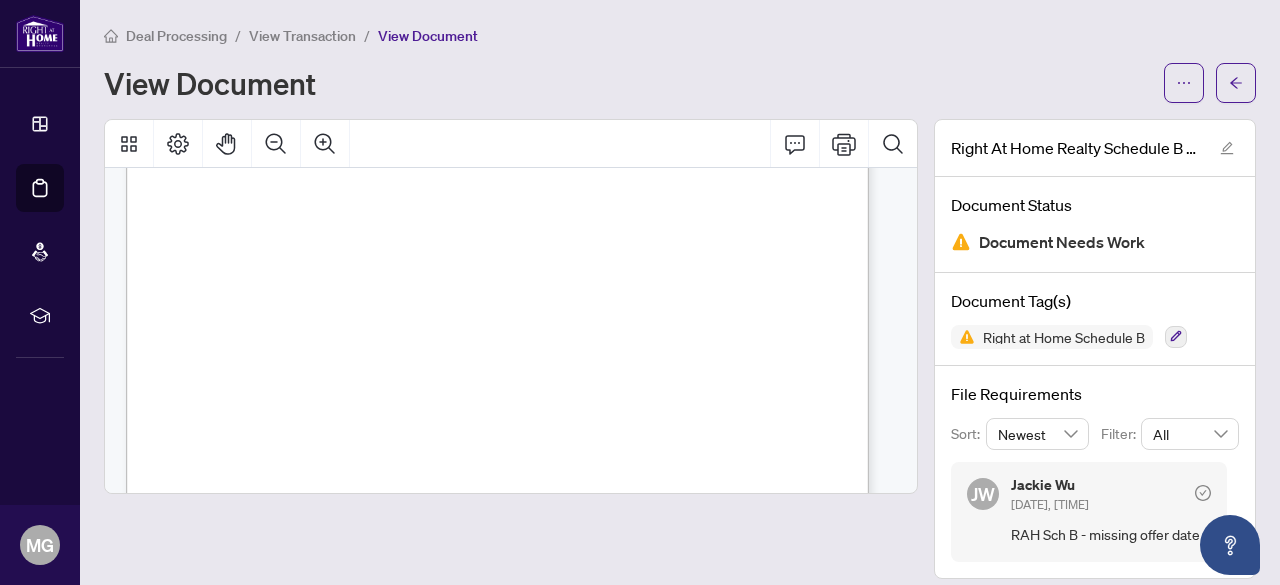click on "View Transaction" at bounding box center (302, 36) 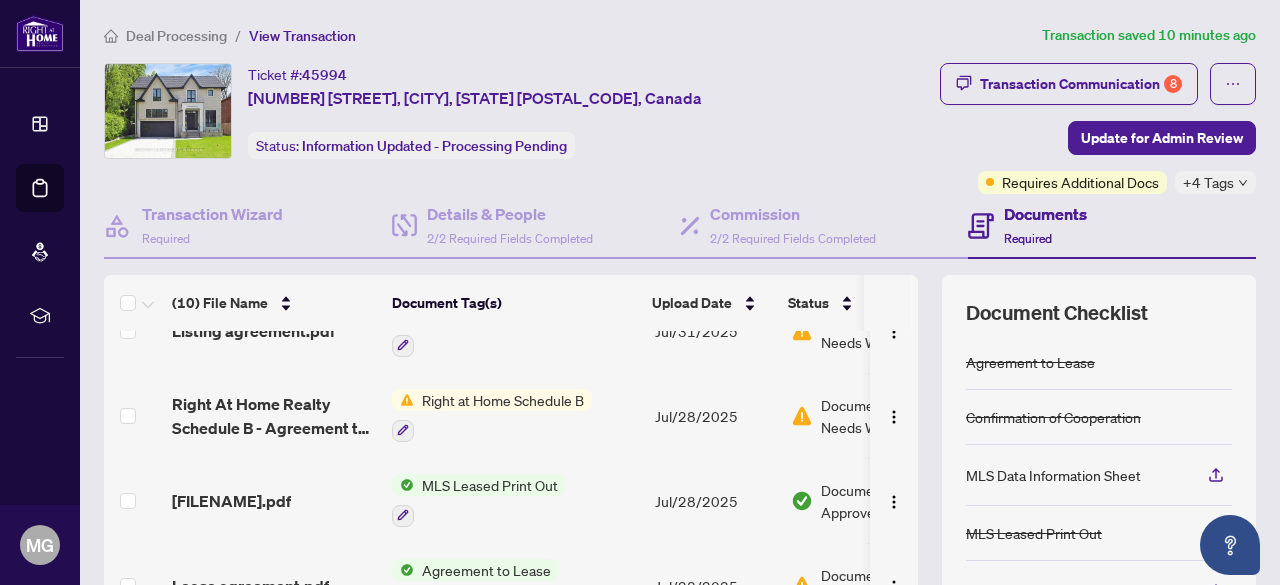scroll, scrollTop: 503, scrollLeft: 0, axis: vertical 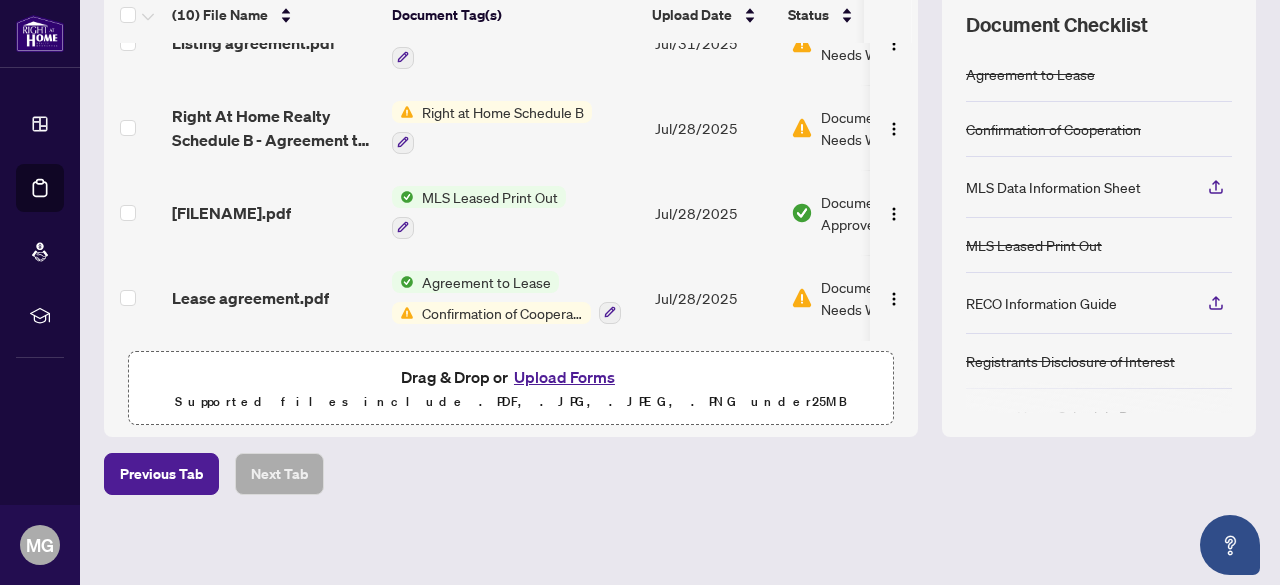click on "Upload Forms" at bounding box center [564, 377] 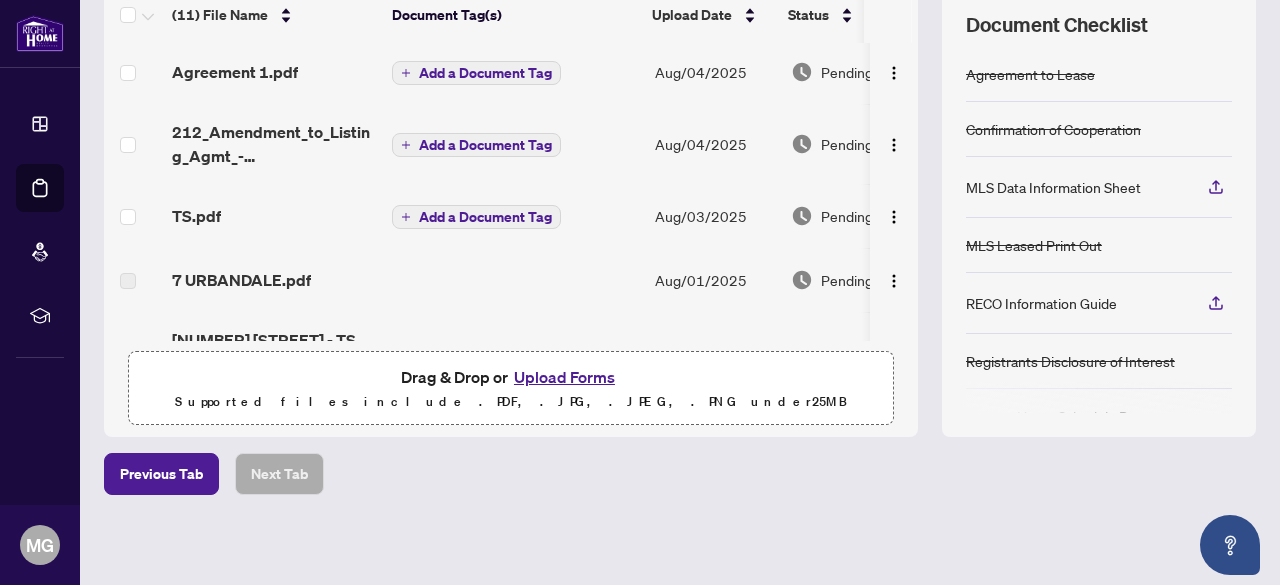 scroll, scrollTop: 0, scrollLeft: 0, axis: both 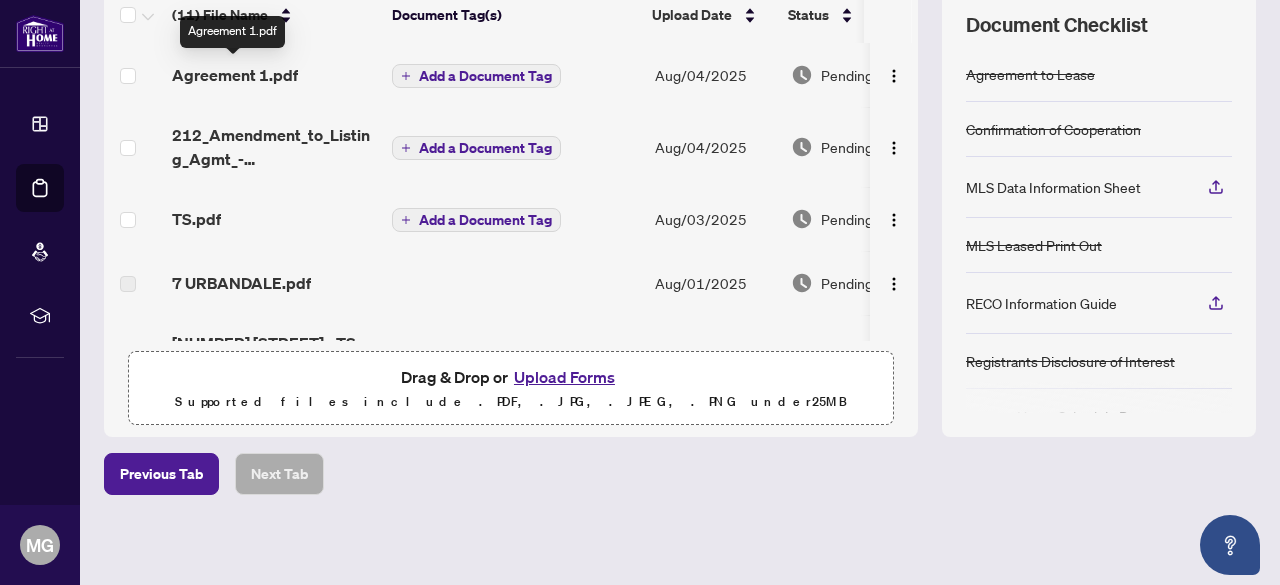 click on "Agreement 1.pdf" at bounding box center (235, 75) 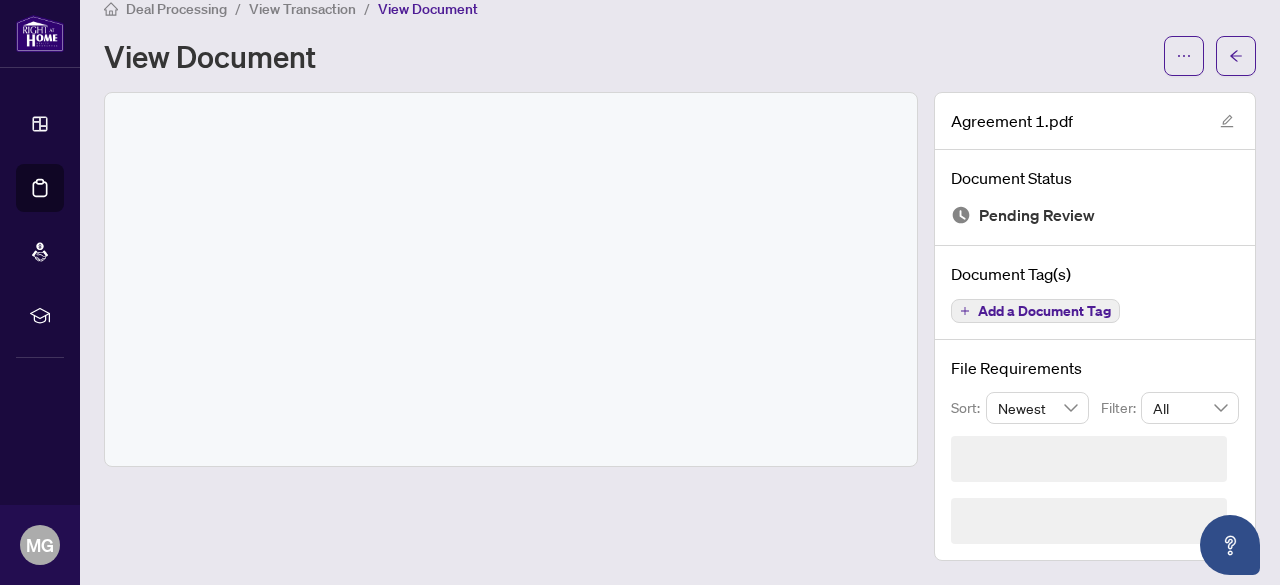scroll, scrollTop: 0, scrollLeft: 0, axis: both 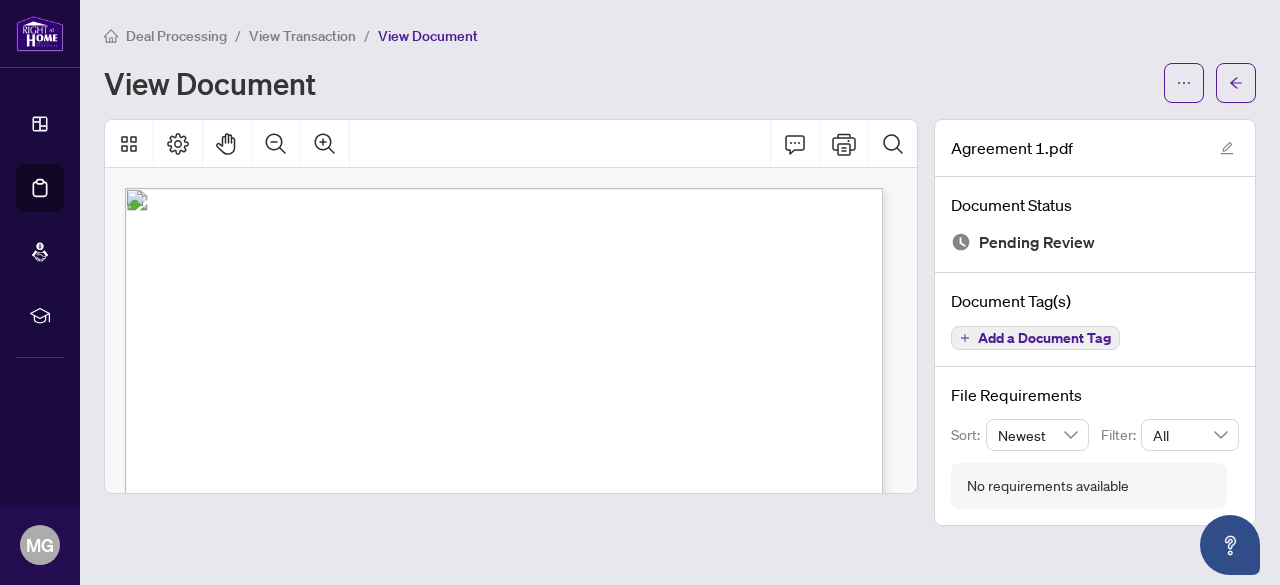 click on "View Transaction" at bounding box center (302, 36) 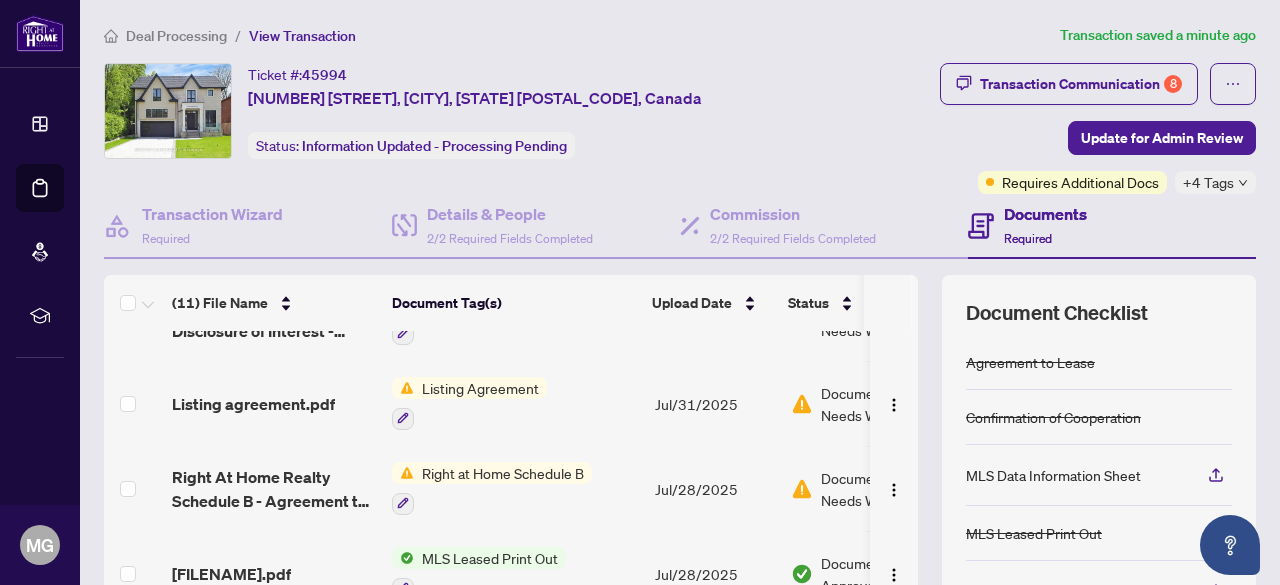 scroll, scrollTop: 567, scrollLeft: 0, axis: vertical 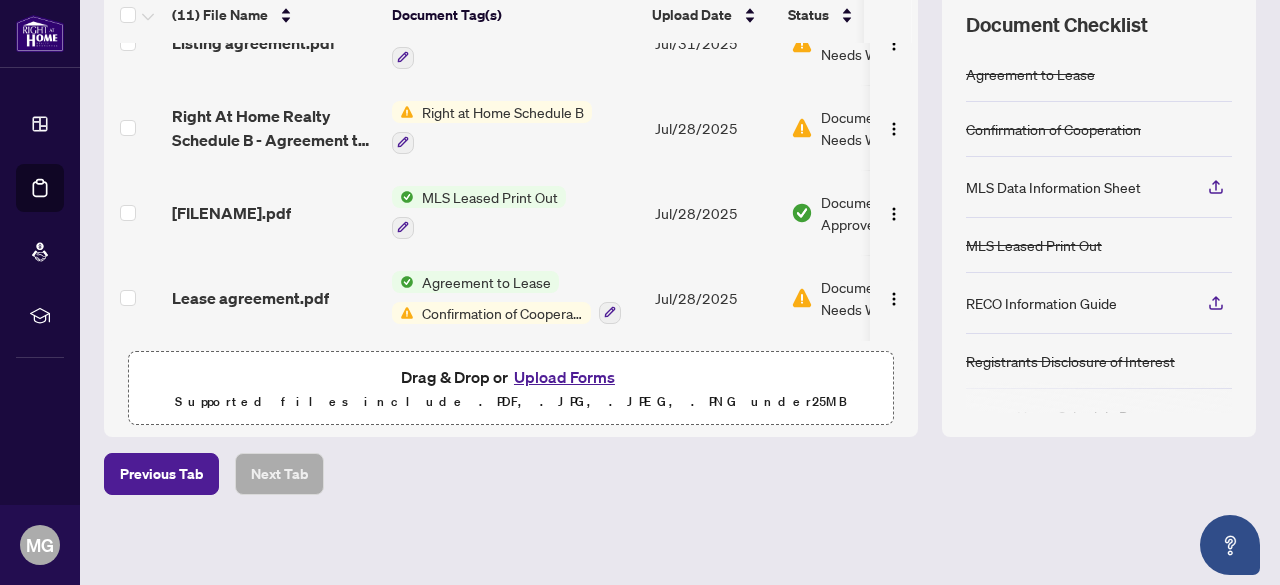 click on "Upload Forms" at bounding box center (564, 377) 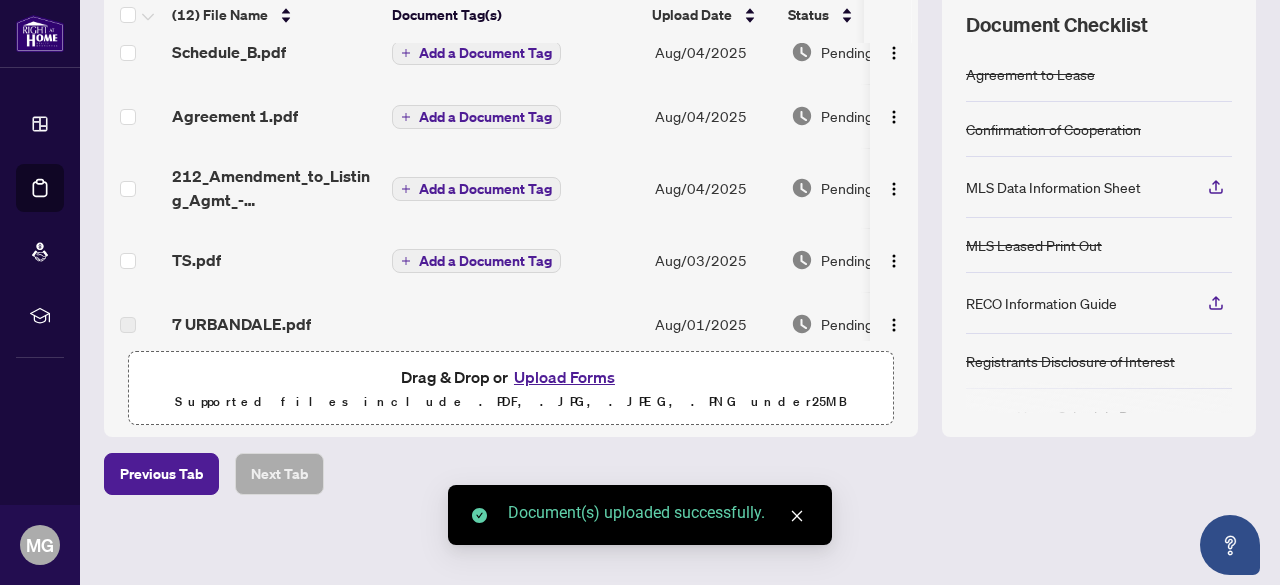 scroll, scrollTop: 0, scrollLeft: 0, axis: both 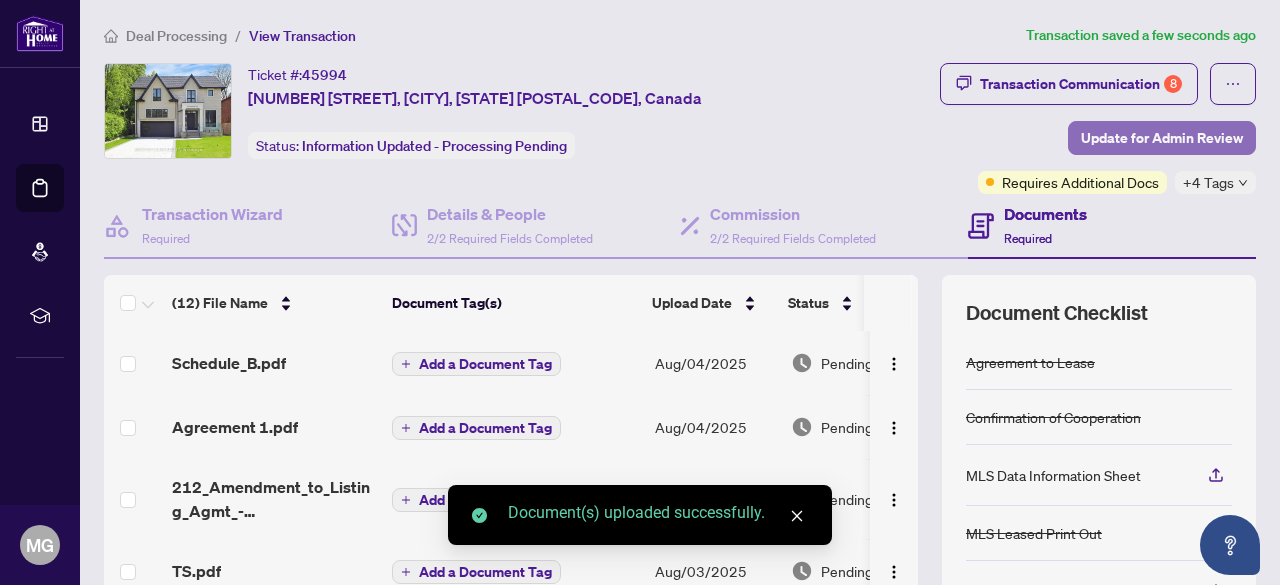 click on "Update for Admin Review" at bounding box center [1162, 138] 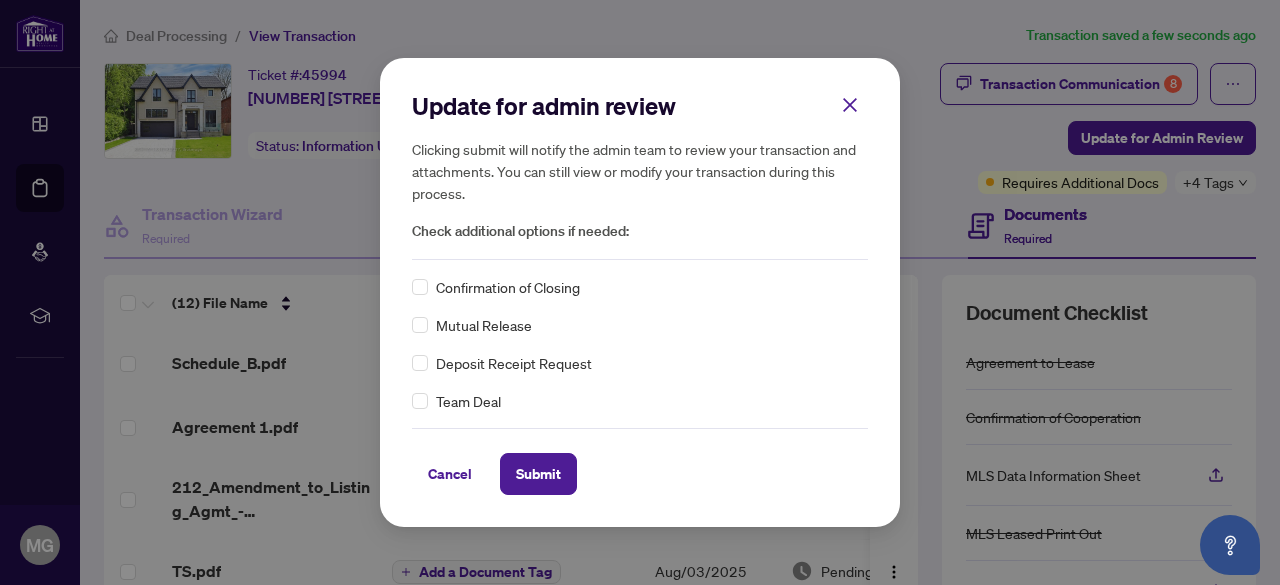 click on "Confirmation of Closing" at bounding box center (508, 287) 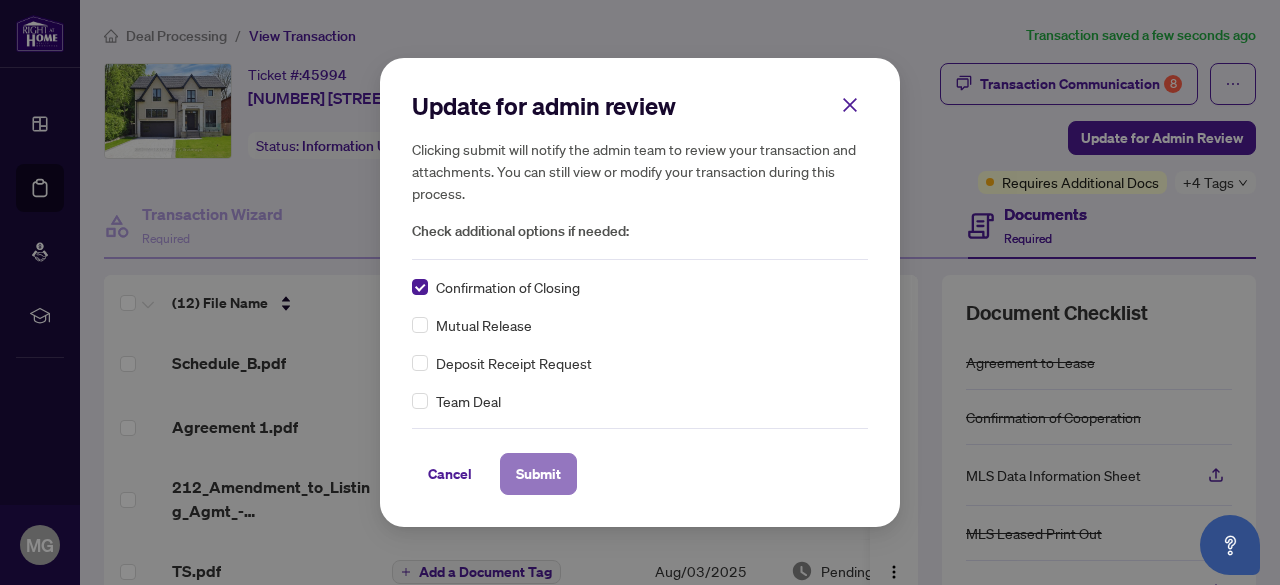 click on "Submit" at bounding box center [538, 474] 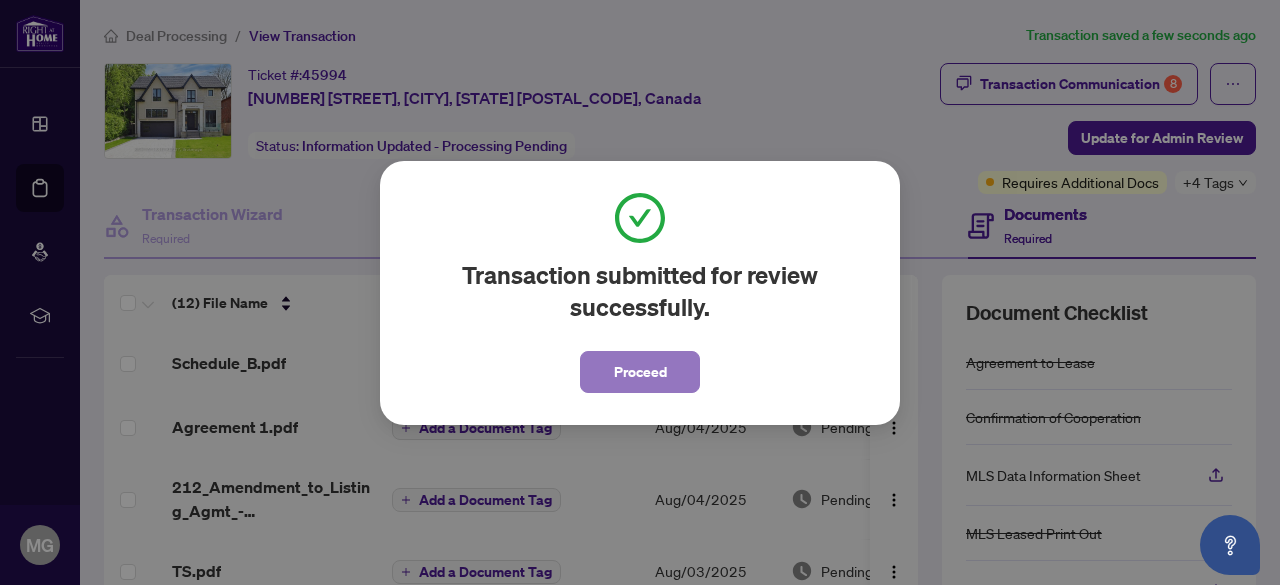 click on "Proceed" at bounding box center (640, 372) 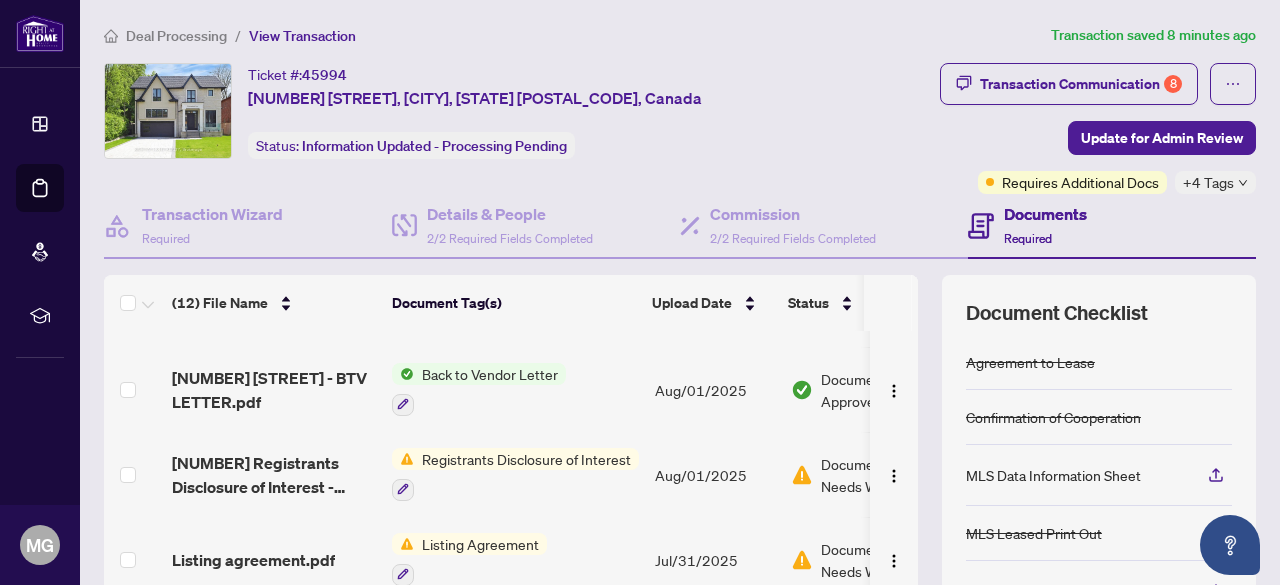 scroll, scrollTop: 500, scrollLeft: 0, axis: vertical 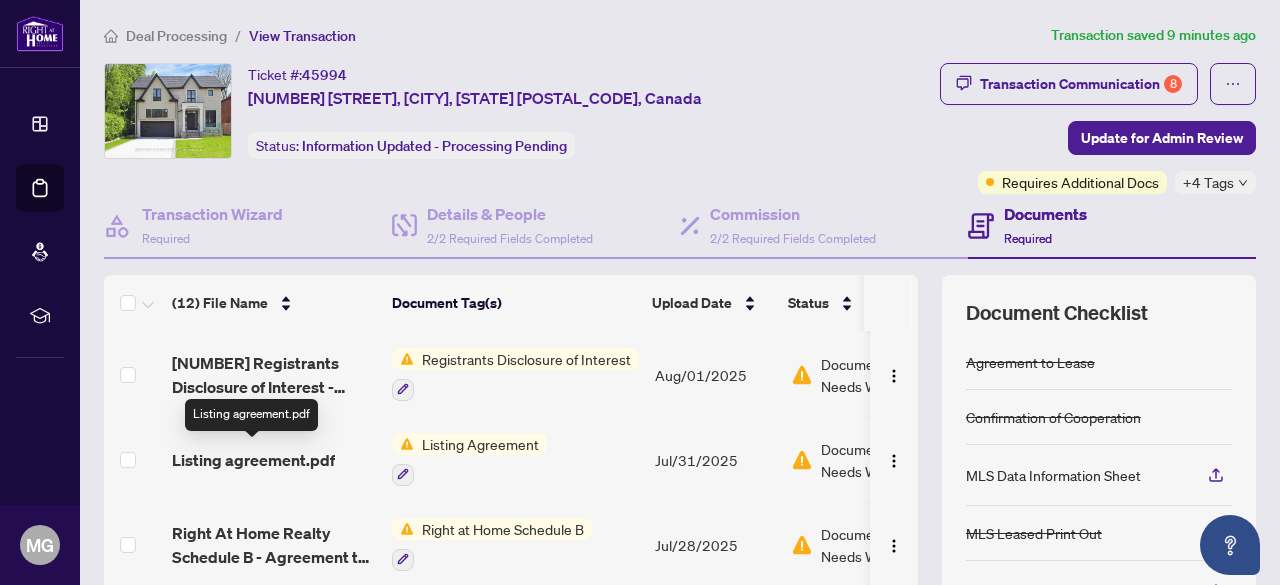 click on "Listing agreement.pdf" at bounding box center (253, 460) 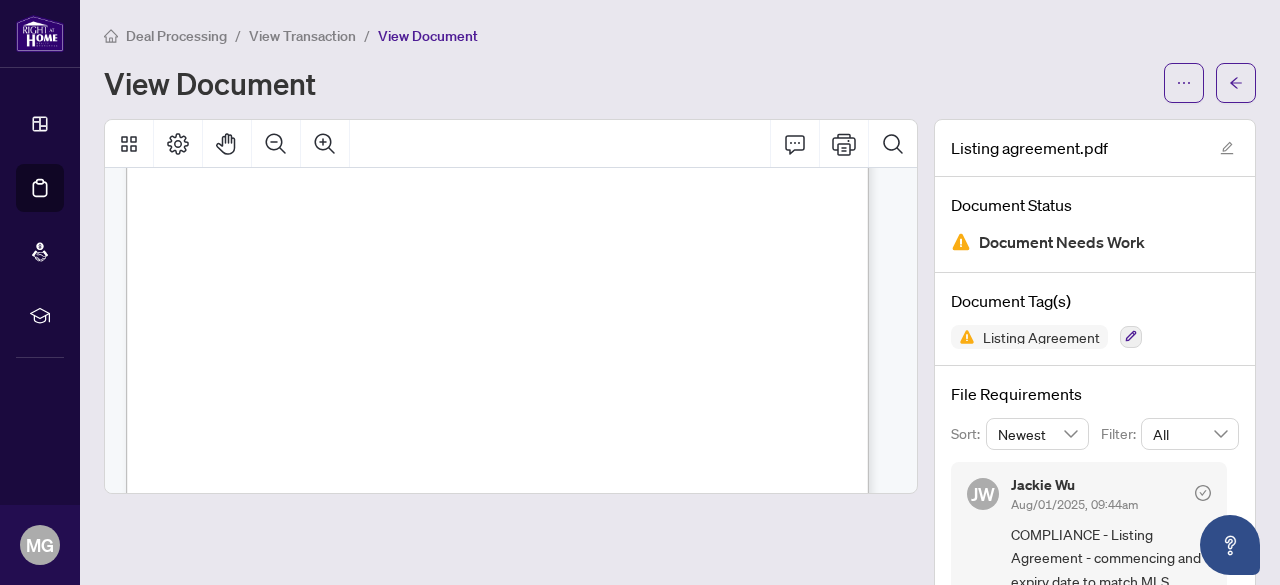 scroll, scrollTop: 200, scrollLeft: 0, axis: vertical 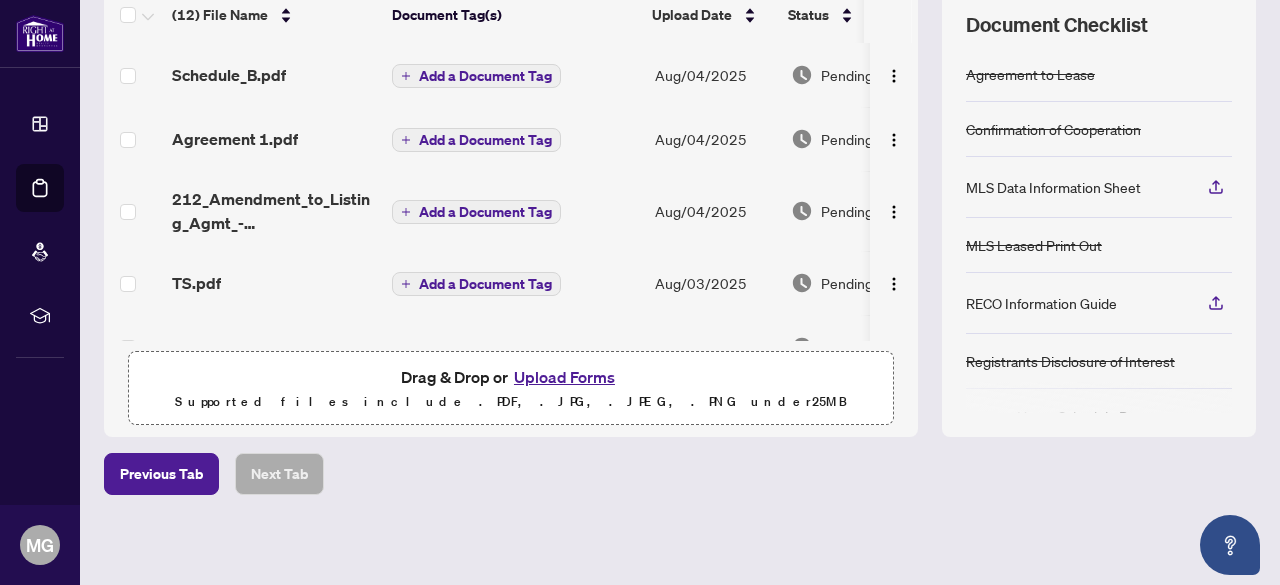 click on "Upload Forms" at bounding box center (564, 377) 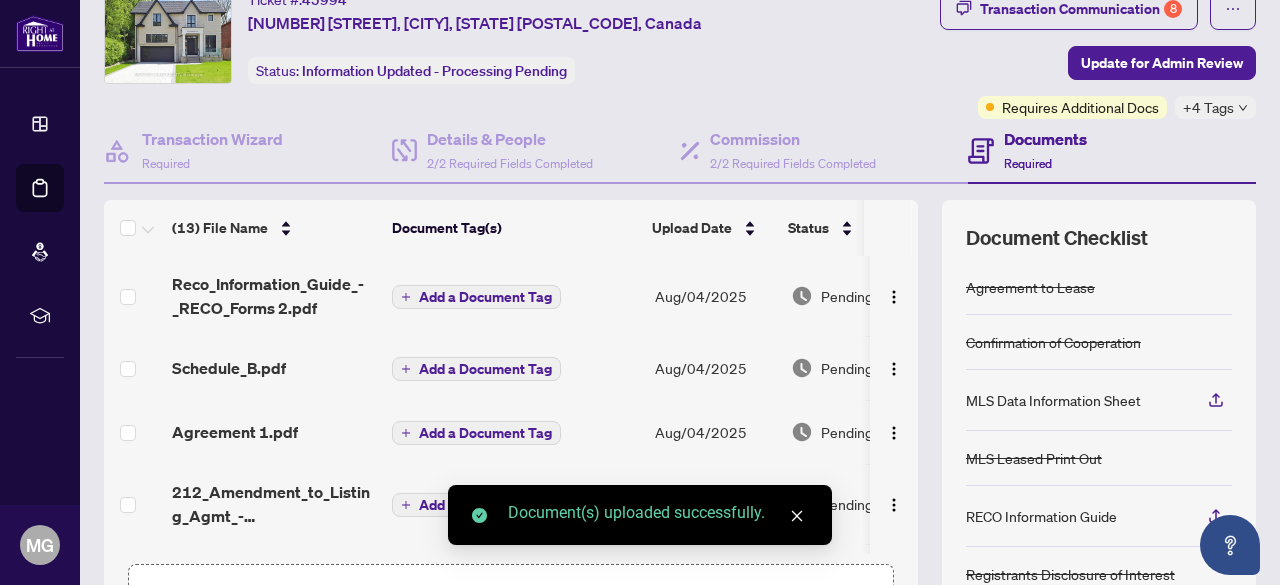 scroll, scrollTop: 0, scrollLeft: 0, axis: both 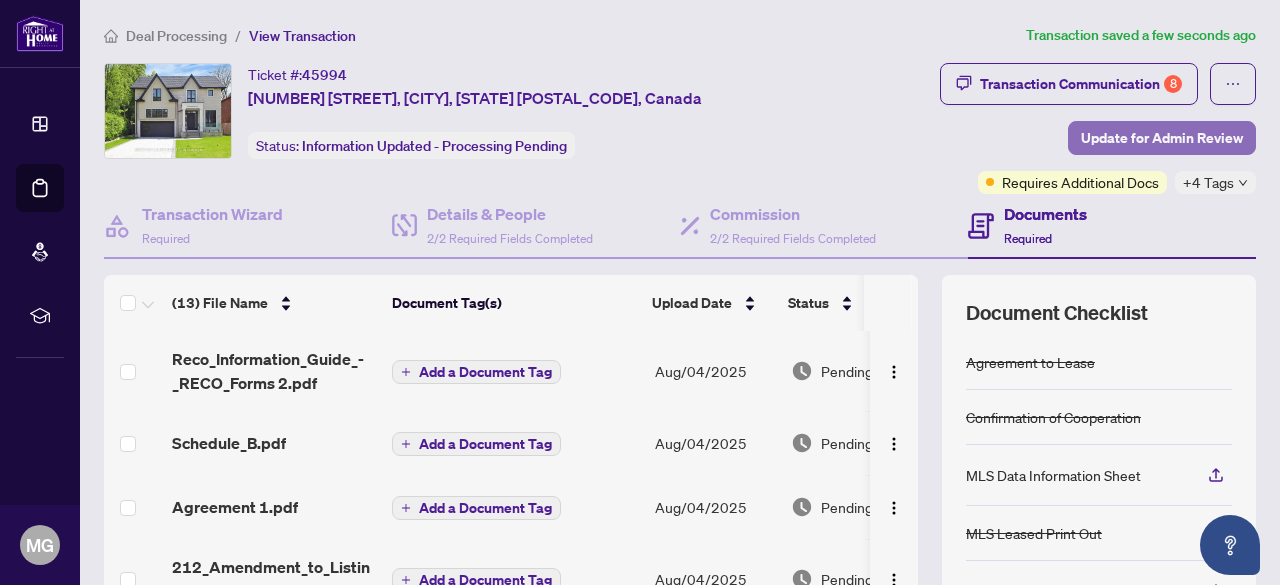 click on "Update for Admin Review" at bounding box center [1162, 138] 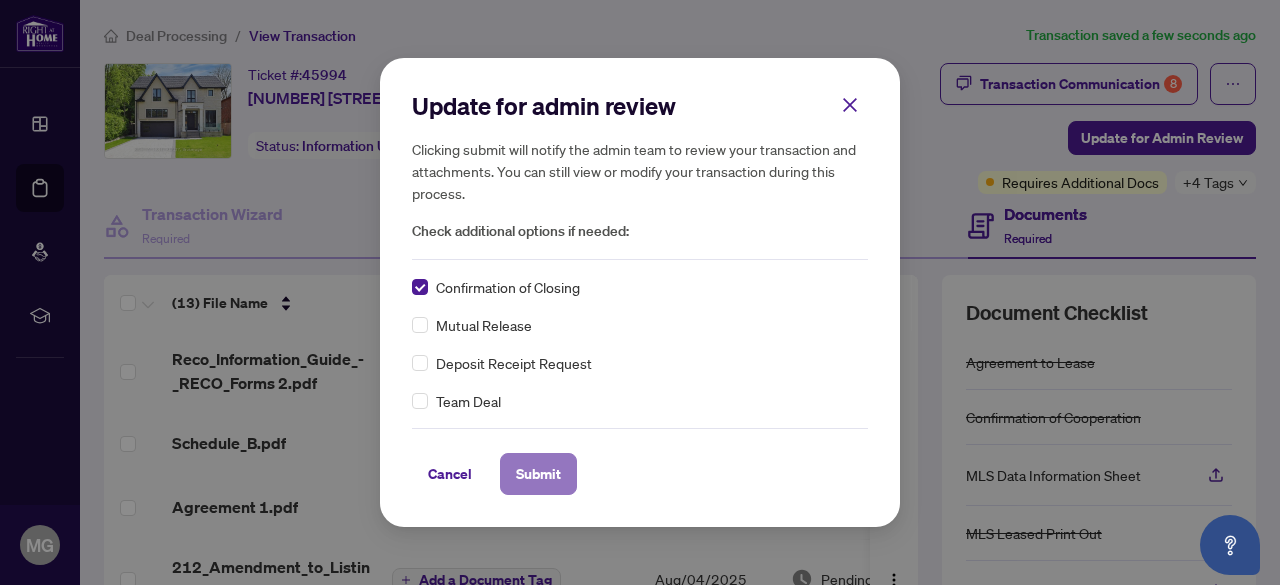click on "Submit" at bounding box center [538, 474] 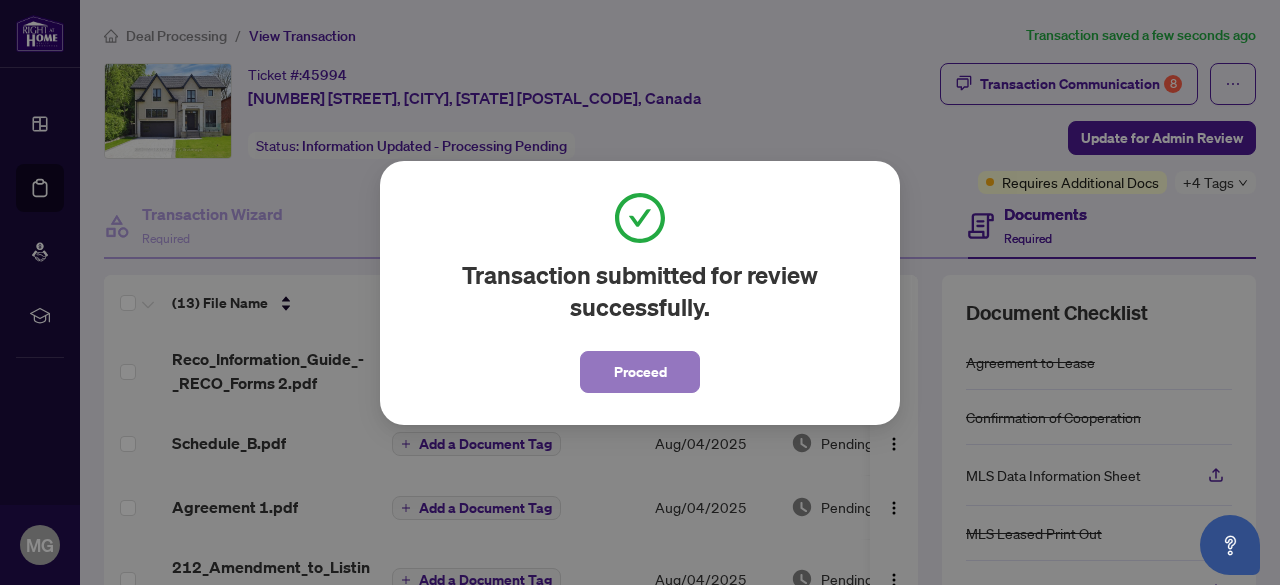 click on "Proceed" at bounding box center [640, 372] 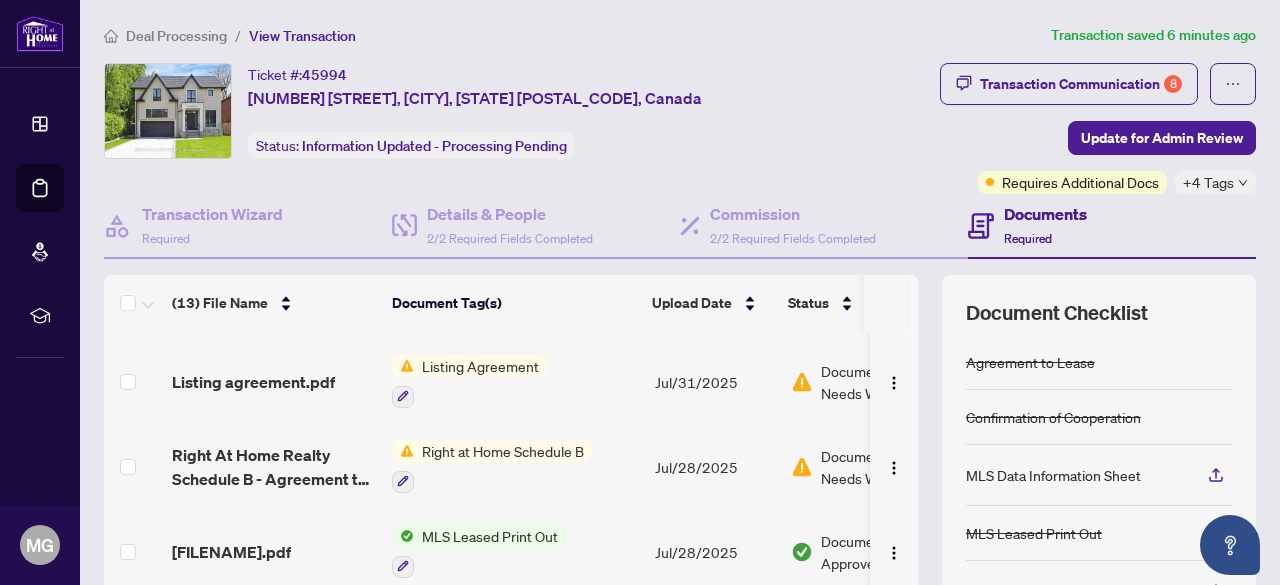 scroll, scrollTop: 711, scrollLeft: 0, axis: vertical 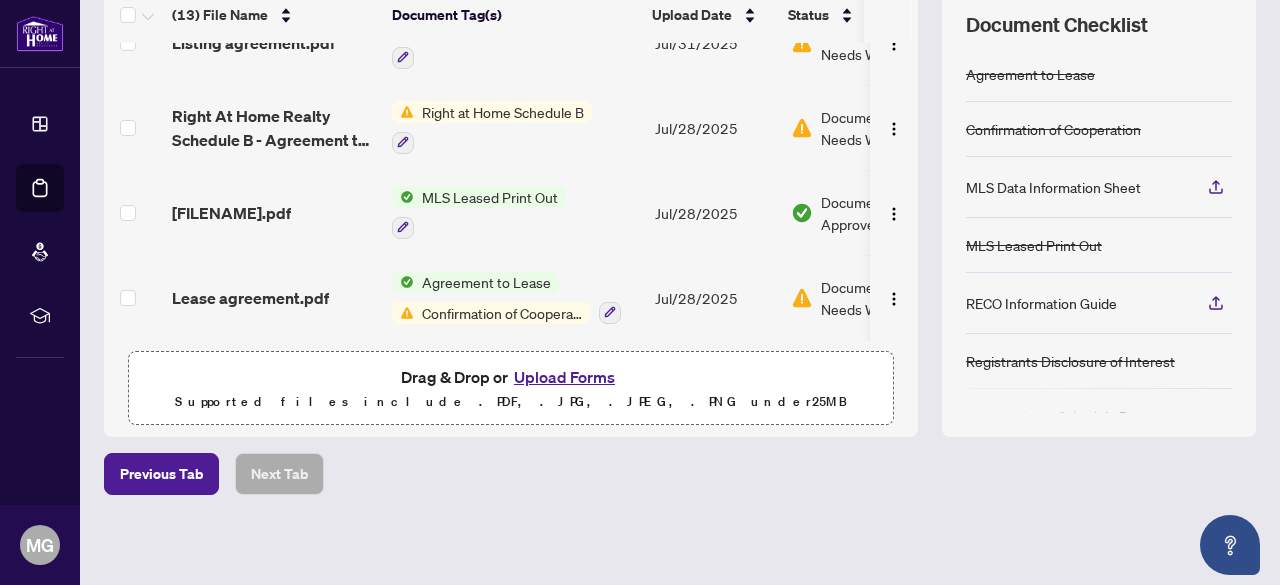 click on "Upload Forms" at bounding box center [564, 377] 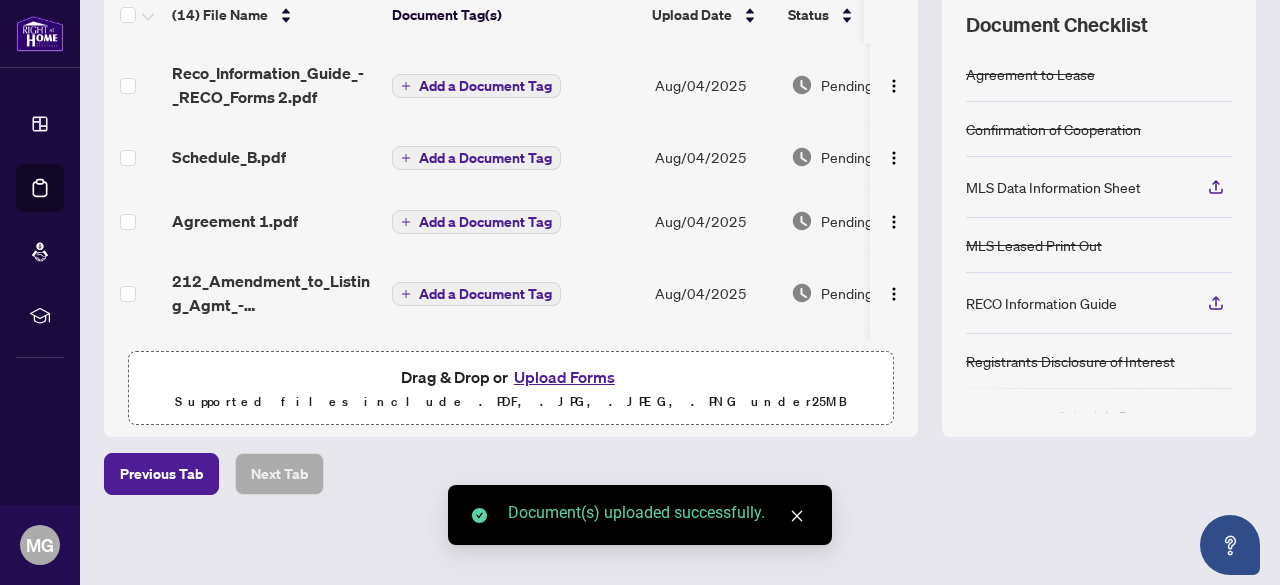 scroll, scrollTop: 0, scrollLeft: 0, axis: both 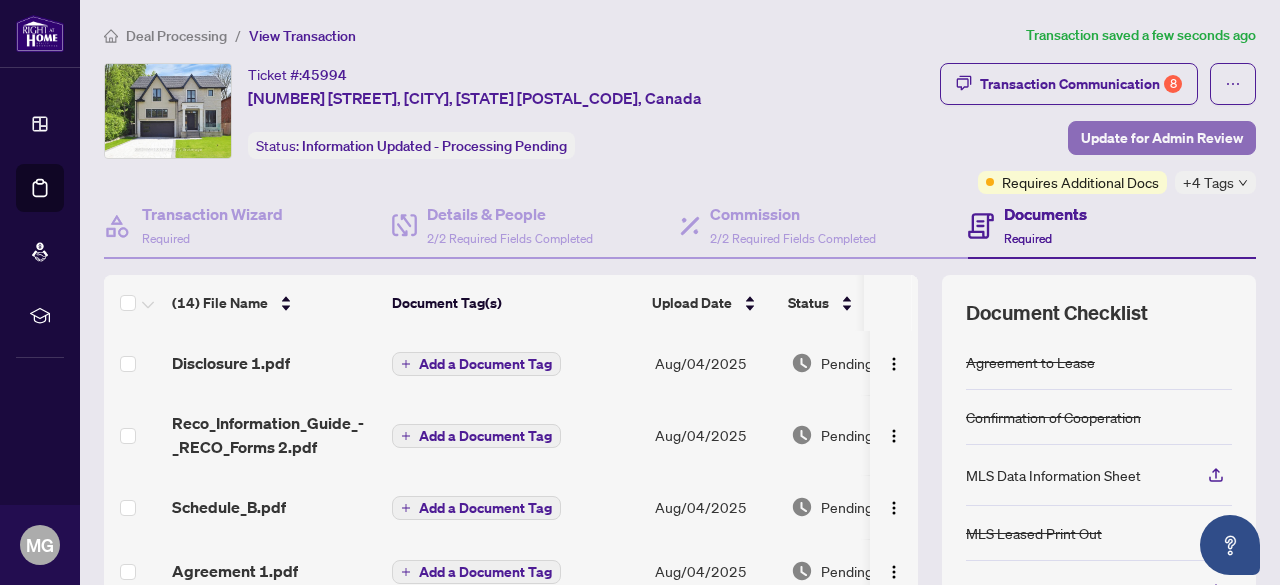 click on "Update for Admin Review" at bounding box center (1162, 138) 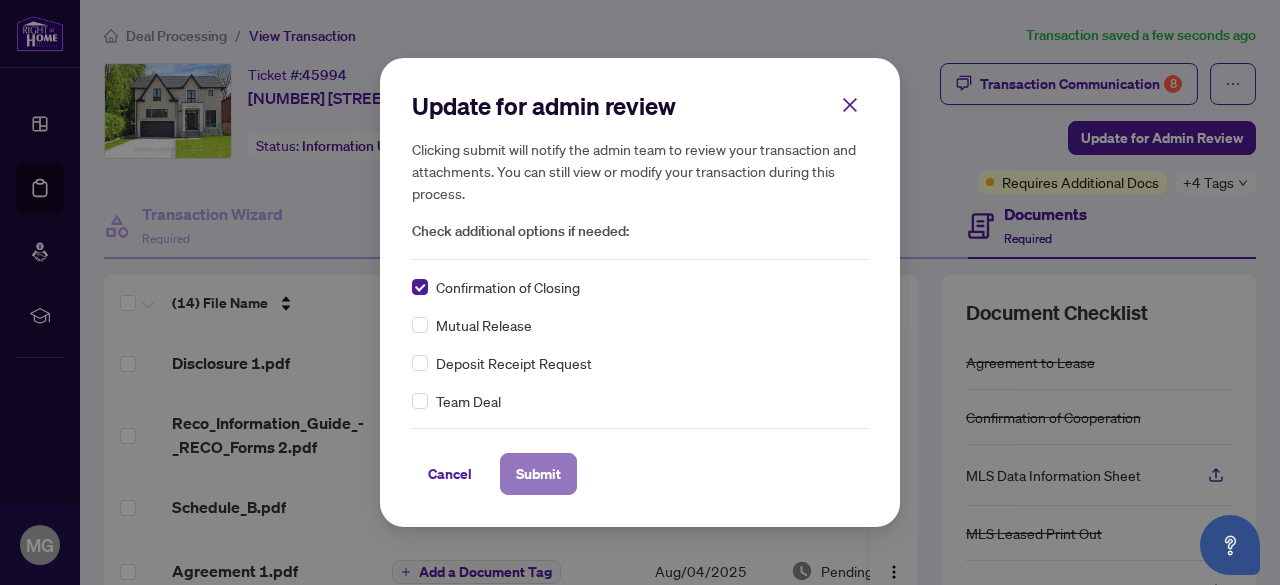 click on "Submit" at bounding box center (538, 474) 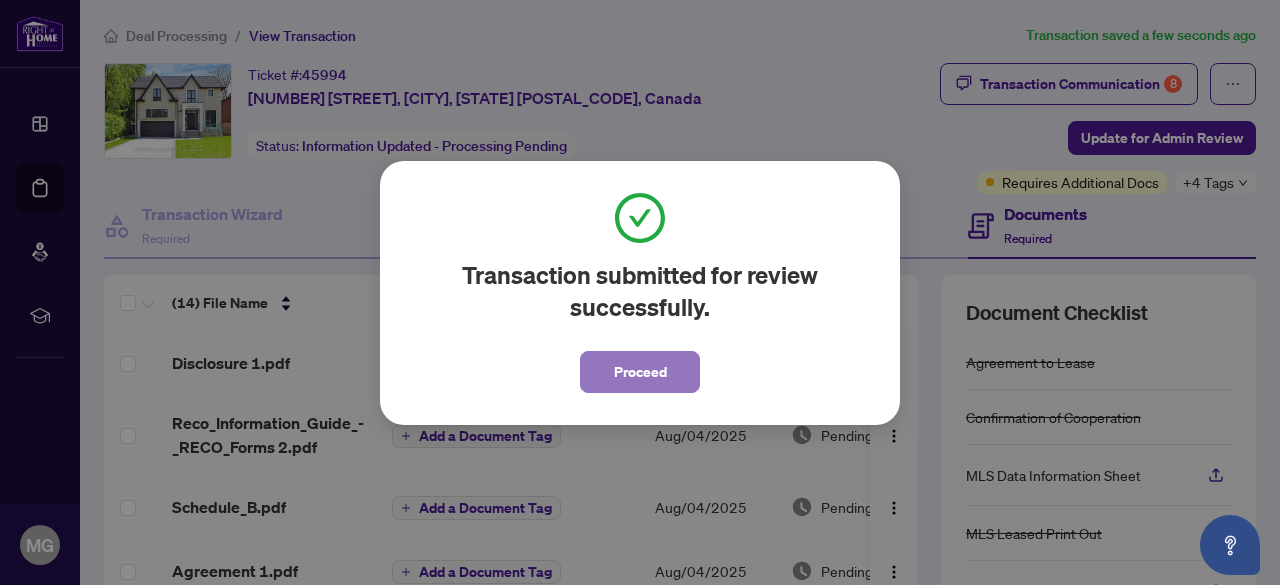 click on "Proceed" at bounding box center (640, 372) 